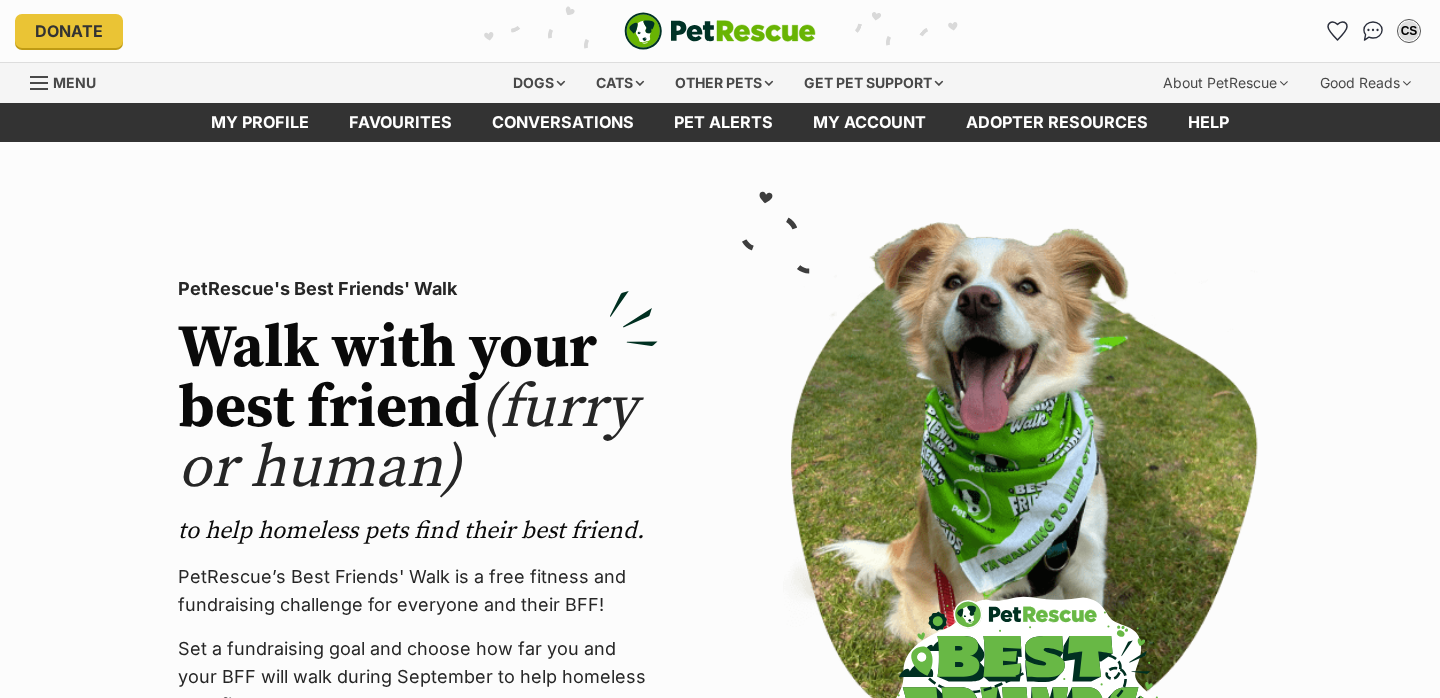 scroll, scrollTop: 0, scrollLeft: 0, axis: both 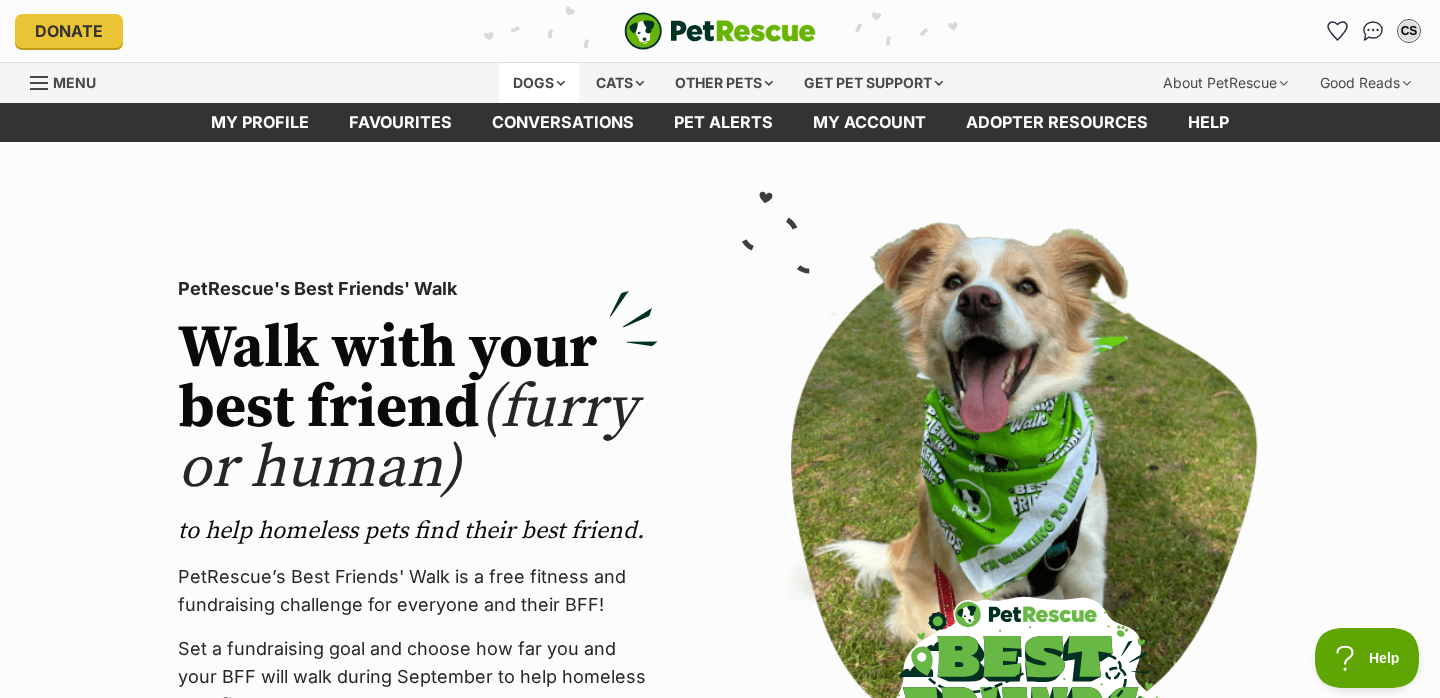 click on "Dogs" at bounding box center (539, 83) 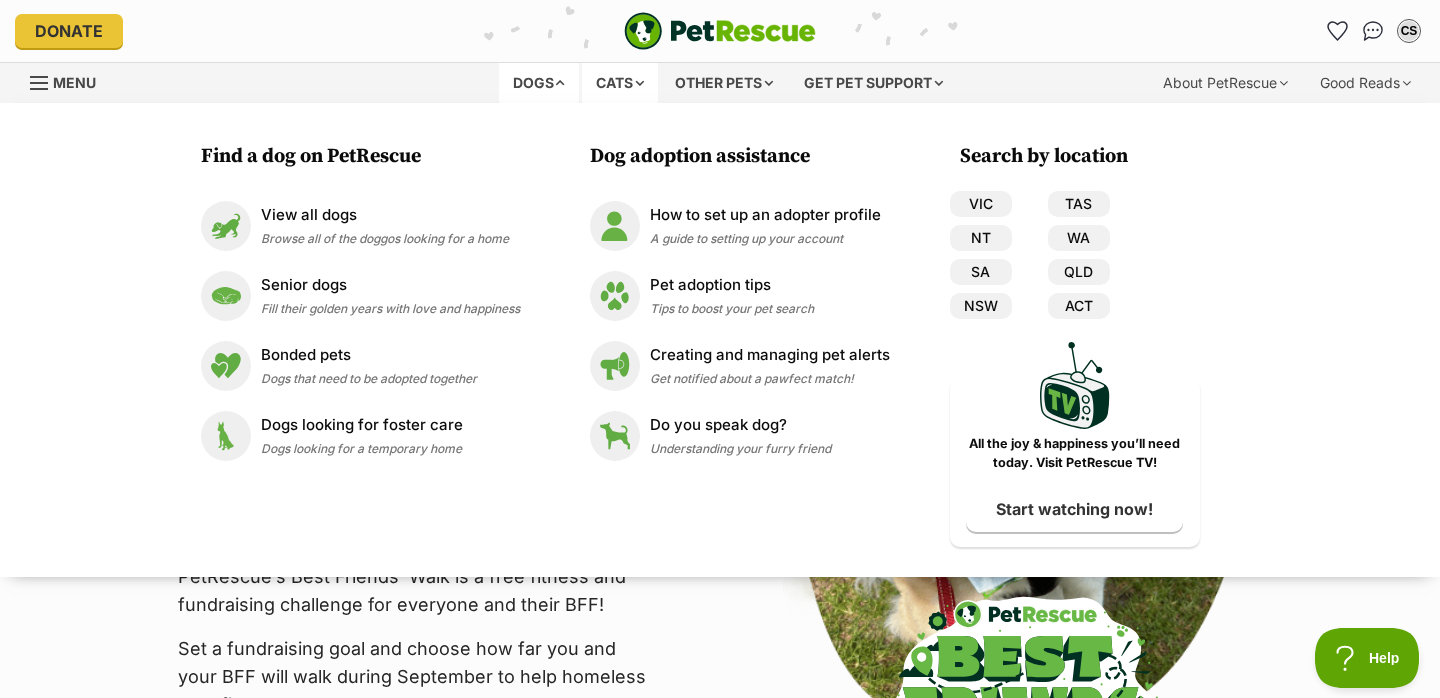 click on "Cats" at bounding box center [620, 83] 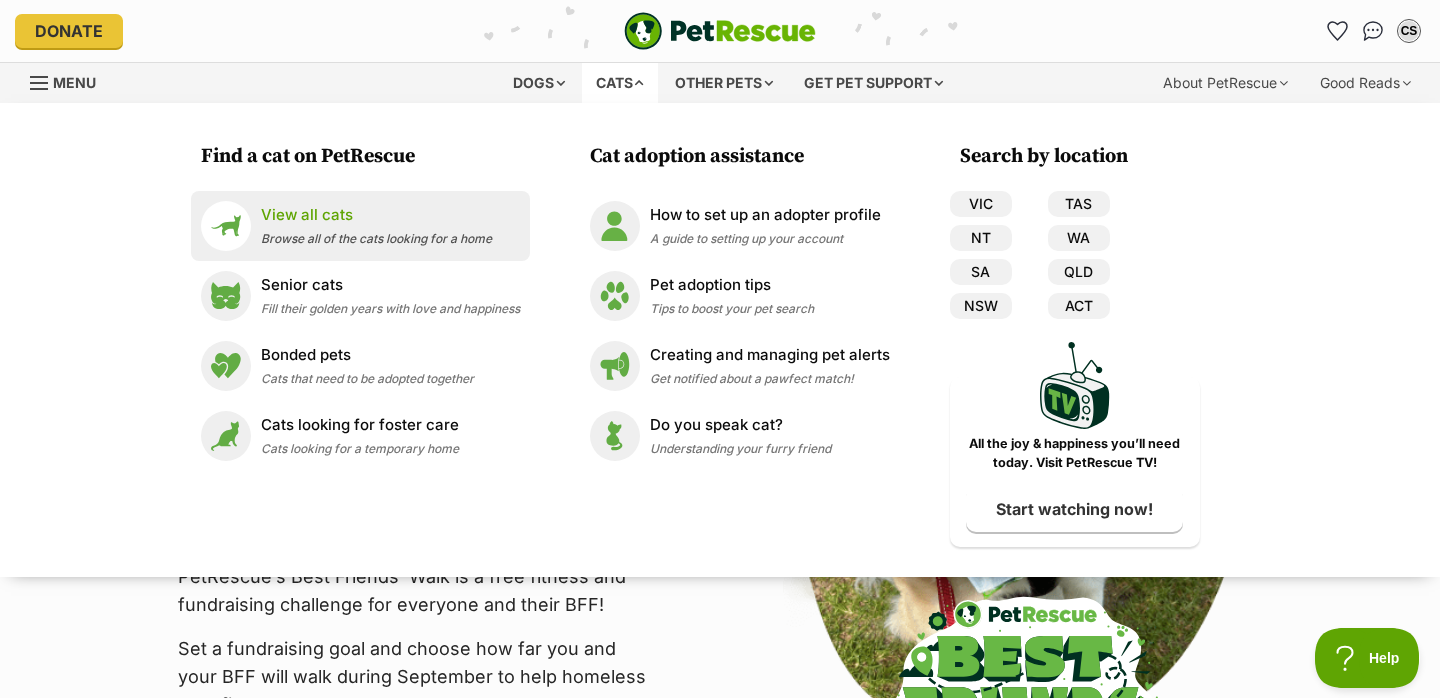 click on "View all cats" at bounding box center [376, 215] 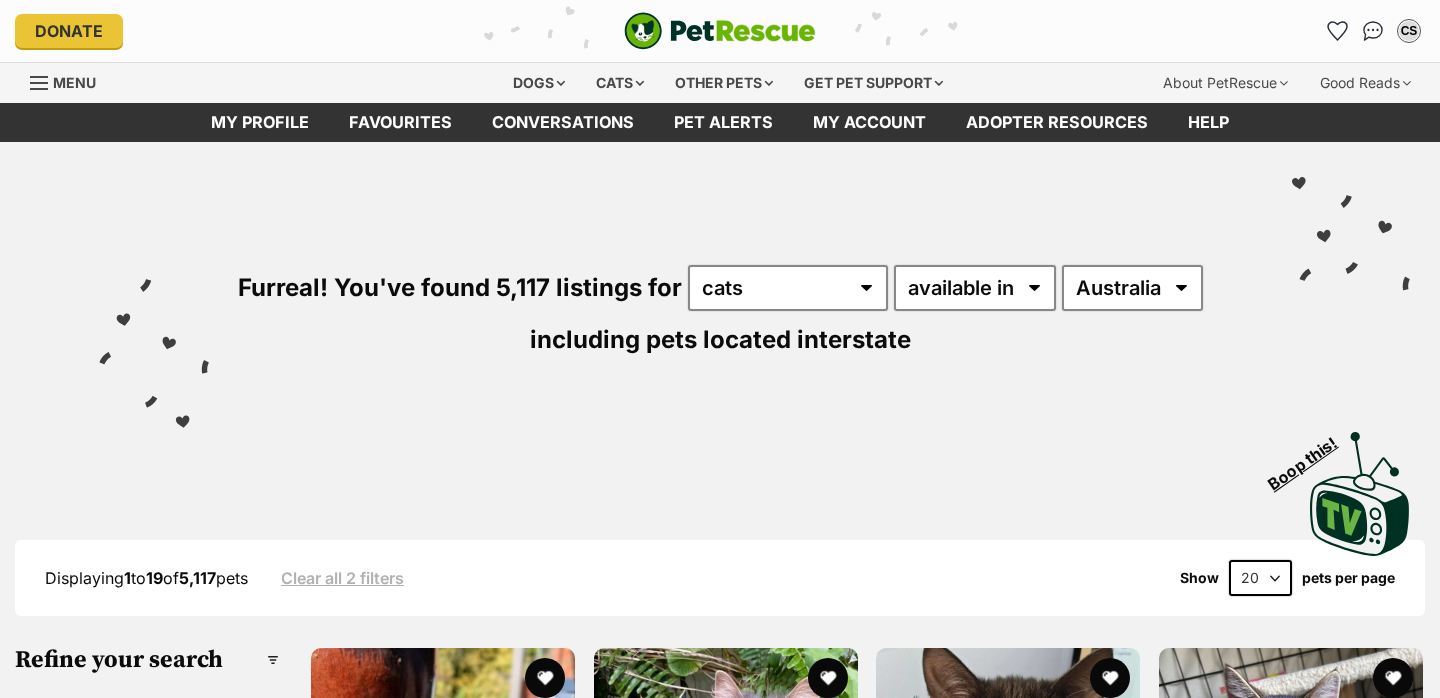 scroll, scrollTop: 0, scrollLeft: 0, axis: both 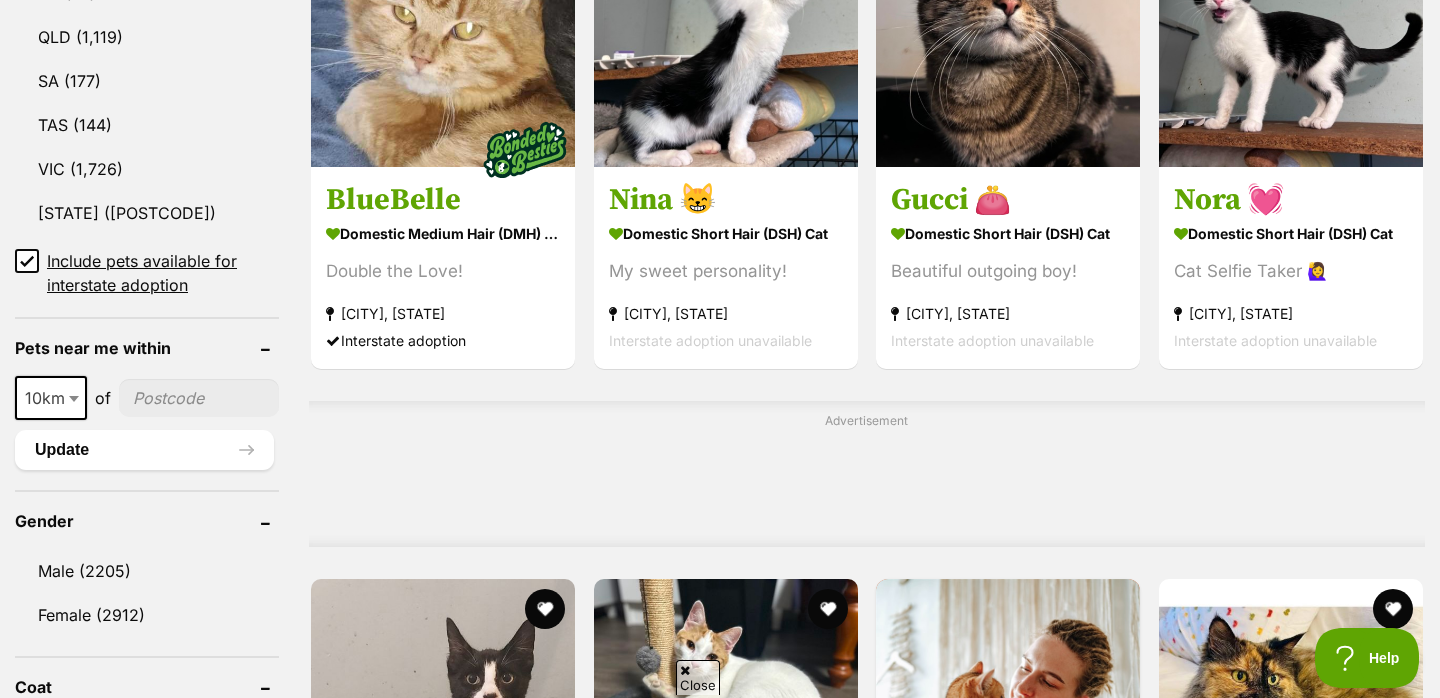 click at bounding box center [199, 398] 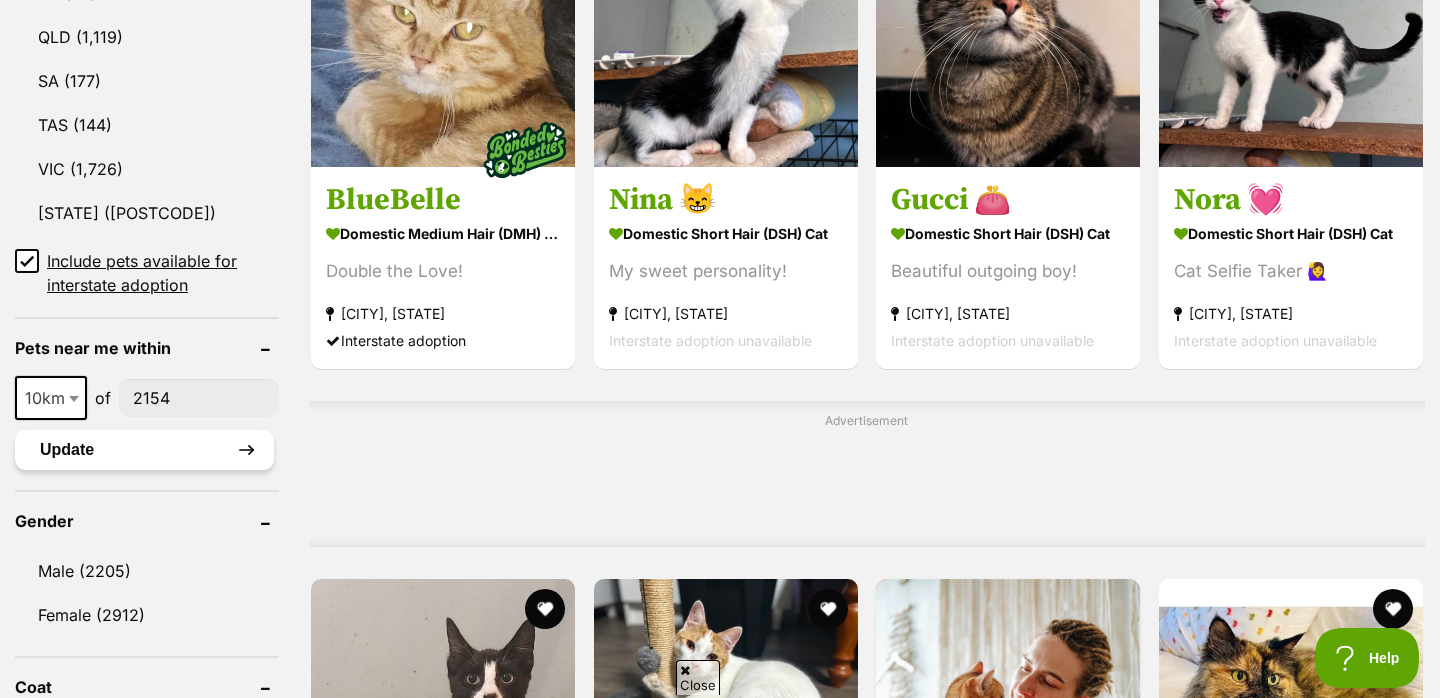 click on "Update" at bounding box center [144, 450] 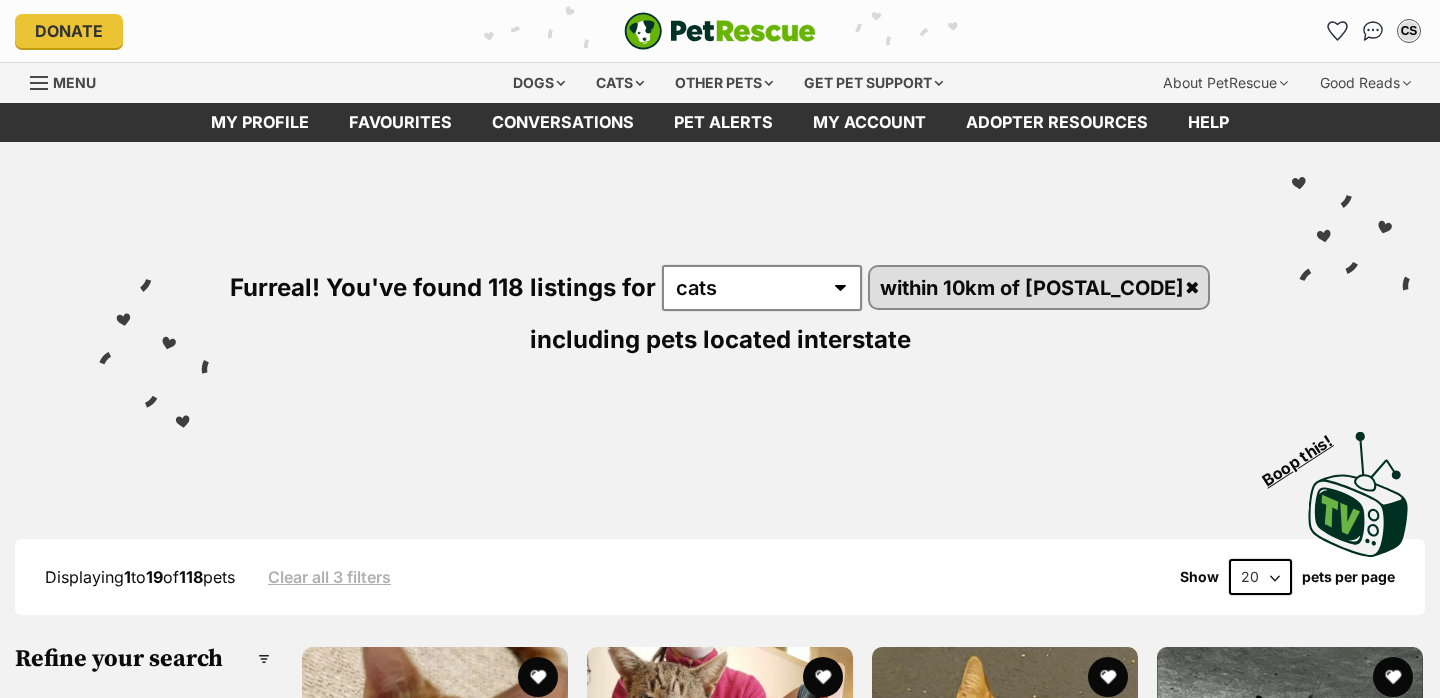 scroll, scrollTop: 0, scrollLeft: 0, axis: both 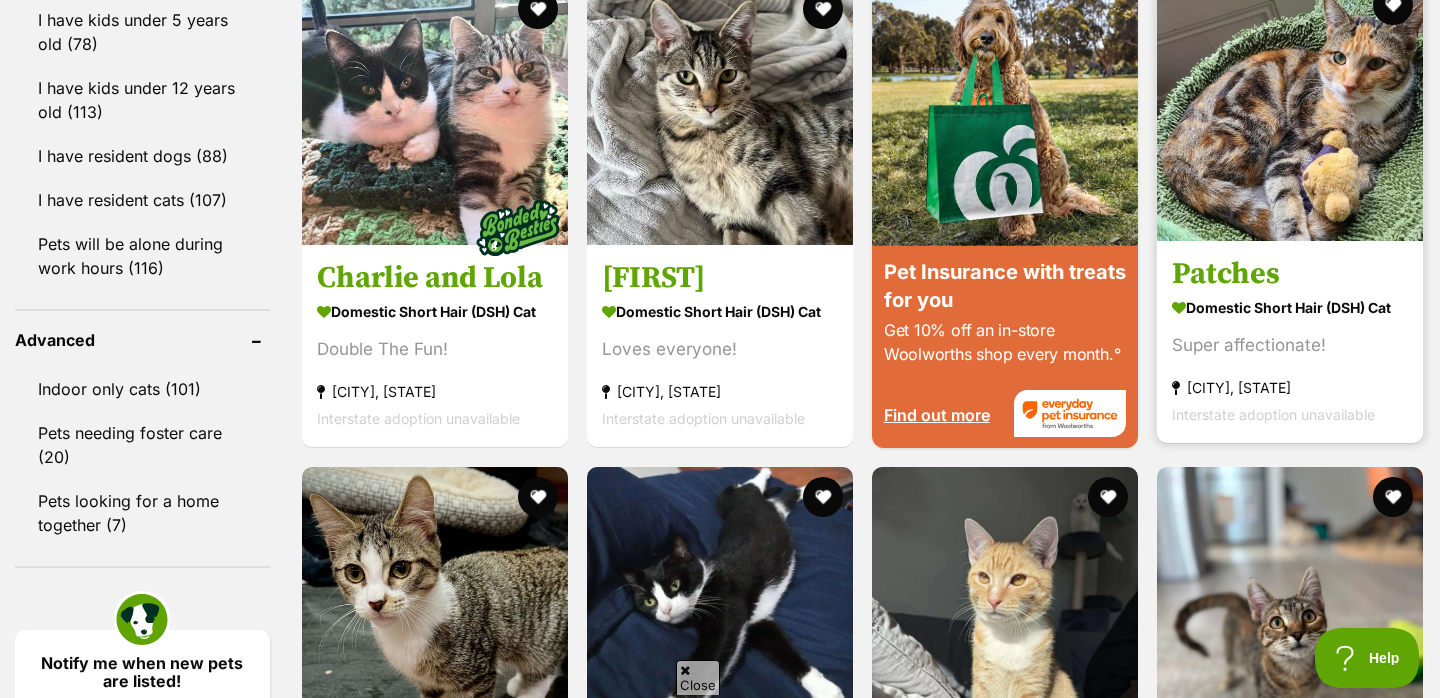 click at bounding box center (1290, 108) 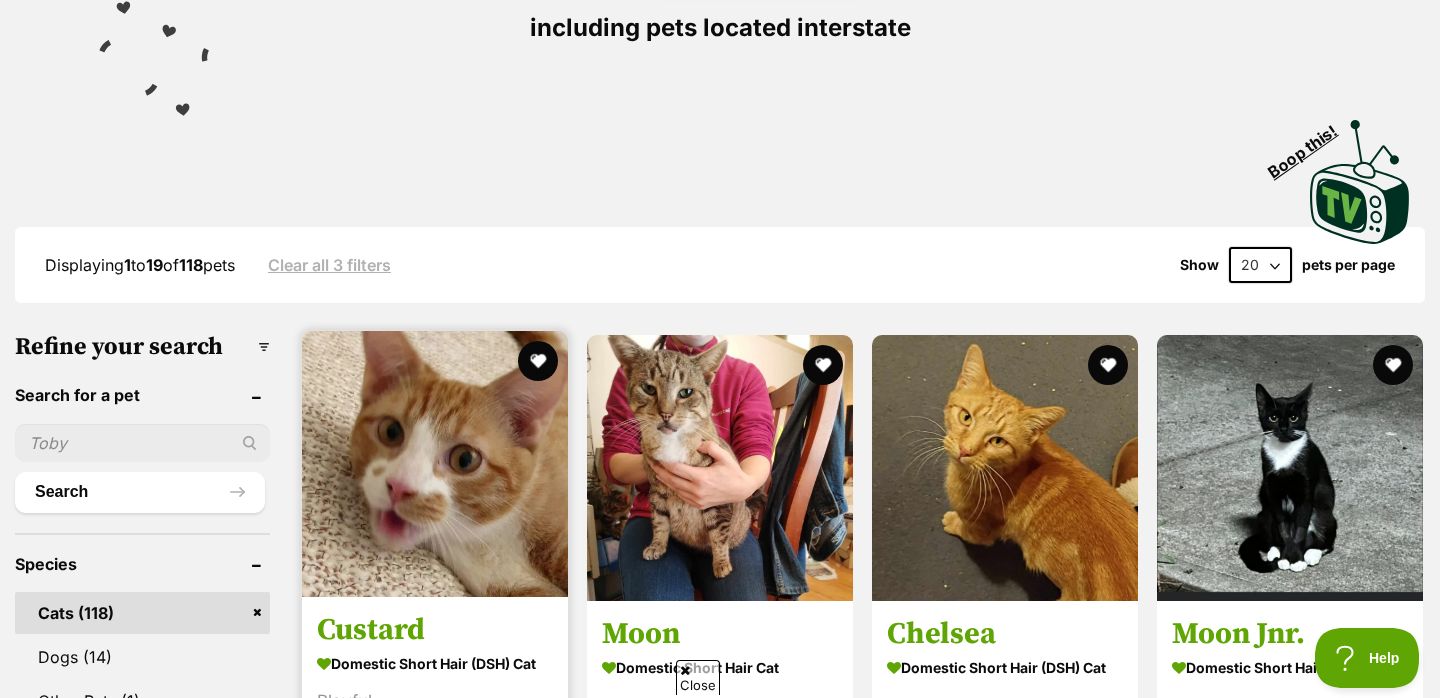 scroll, scrollTop: 351, scrollLeft: 0, axis: vertical 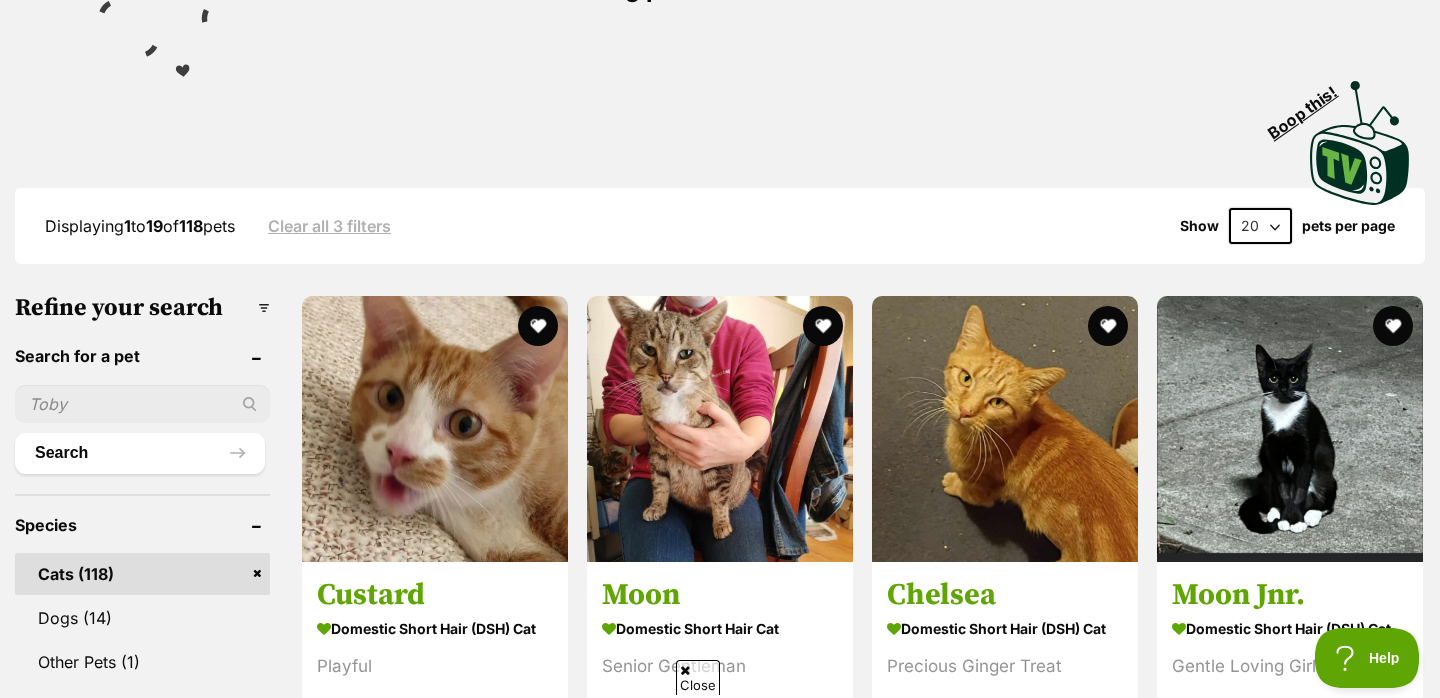 click at bounding box center (142, 404) 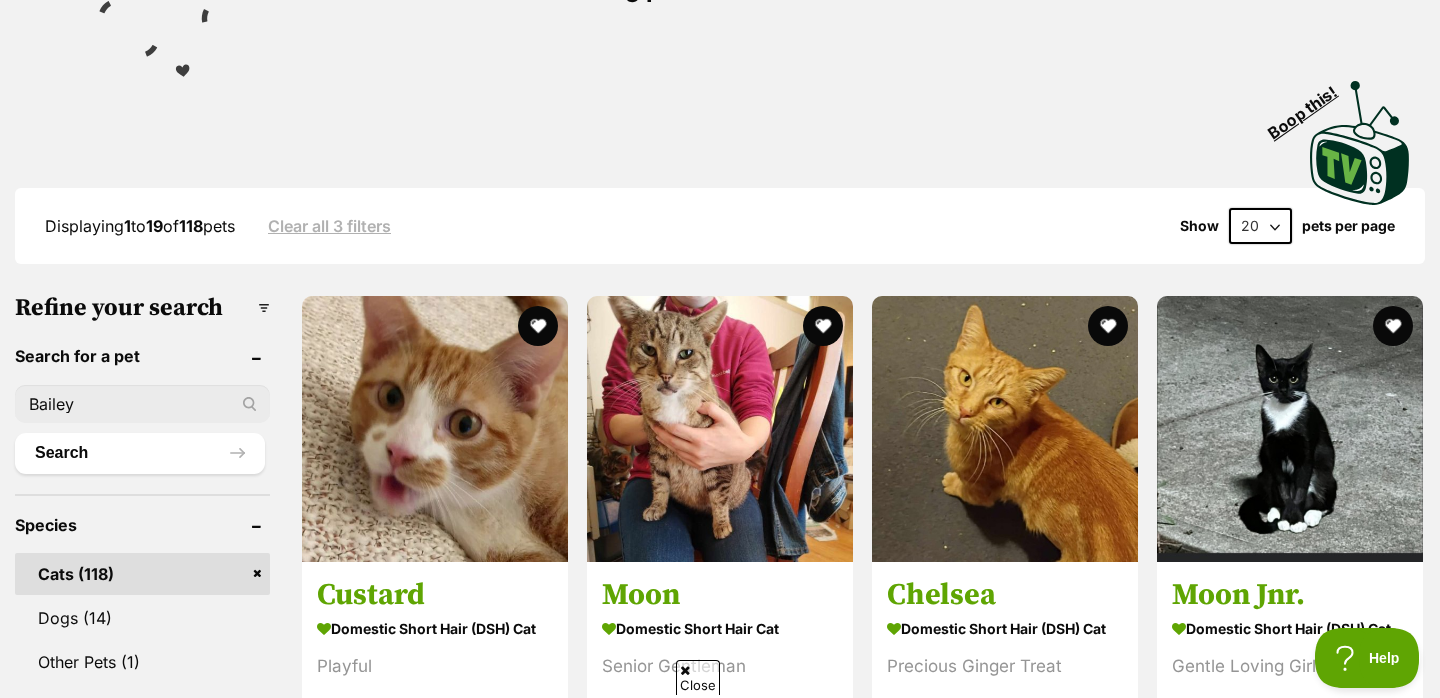 type on "Bailey" 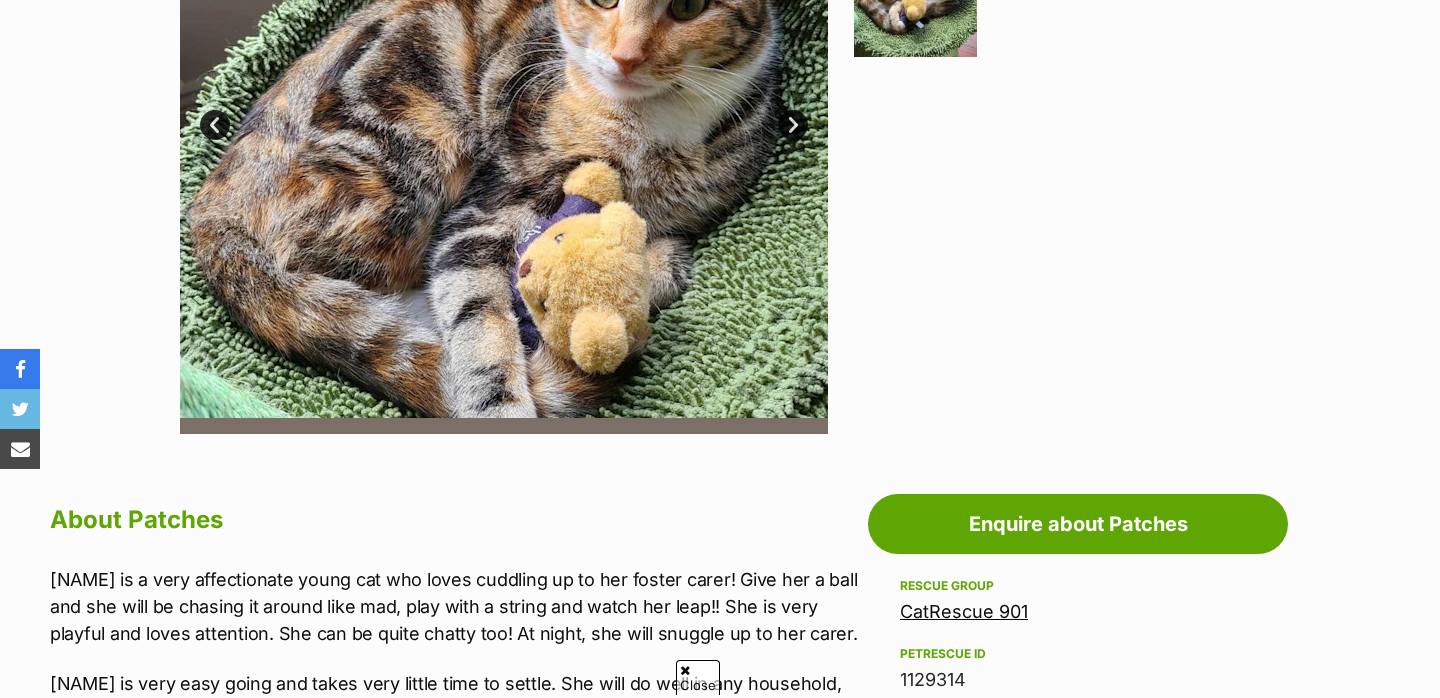 scroll, scrollTop: 775, scrollLeft: 0, axis: vertical 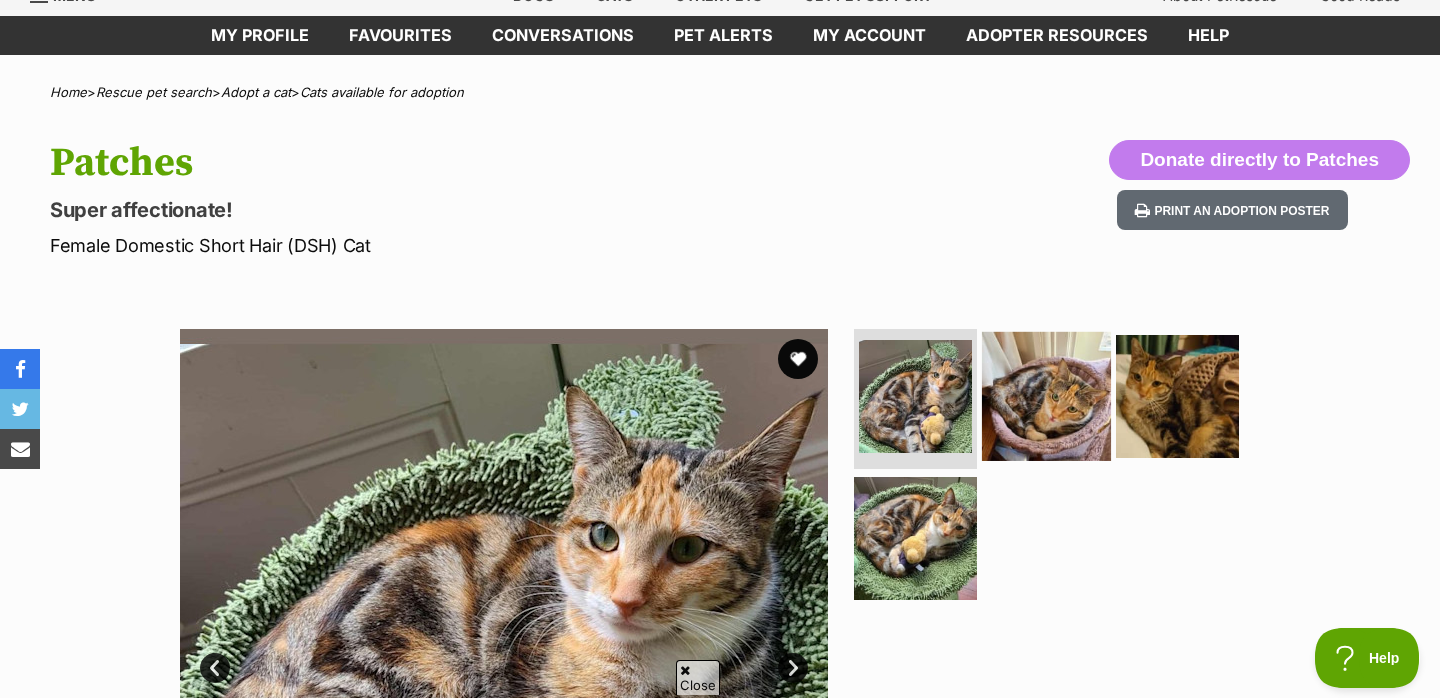 click at bounding box center [1046, 396] 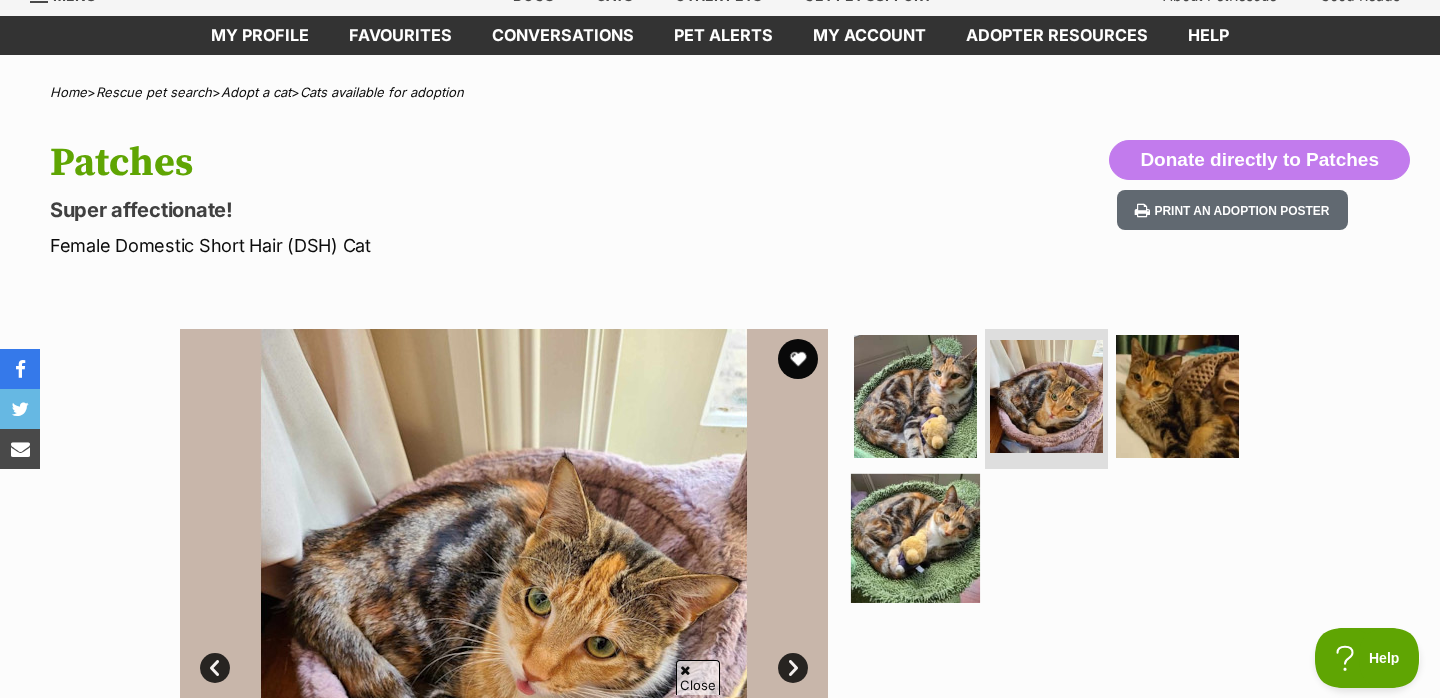 click at bounding box center [915, 537] 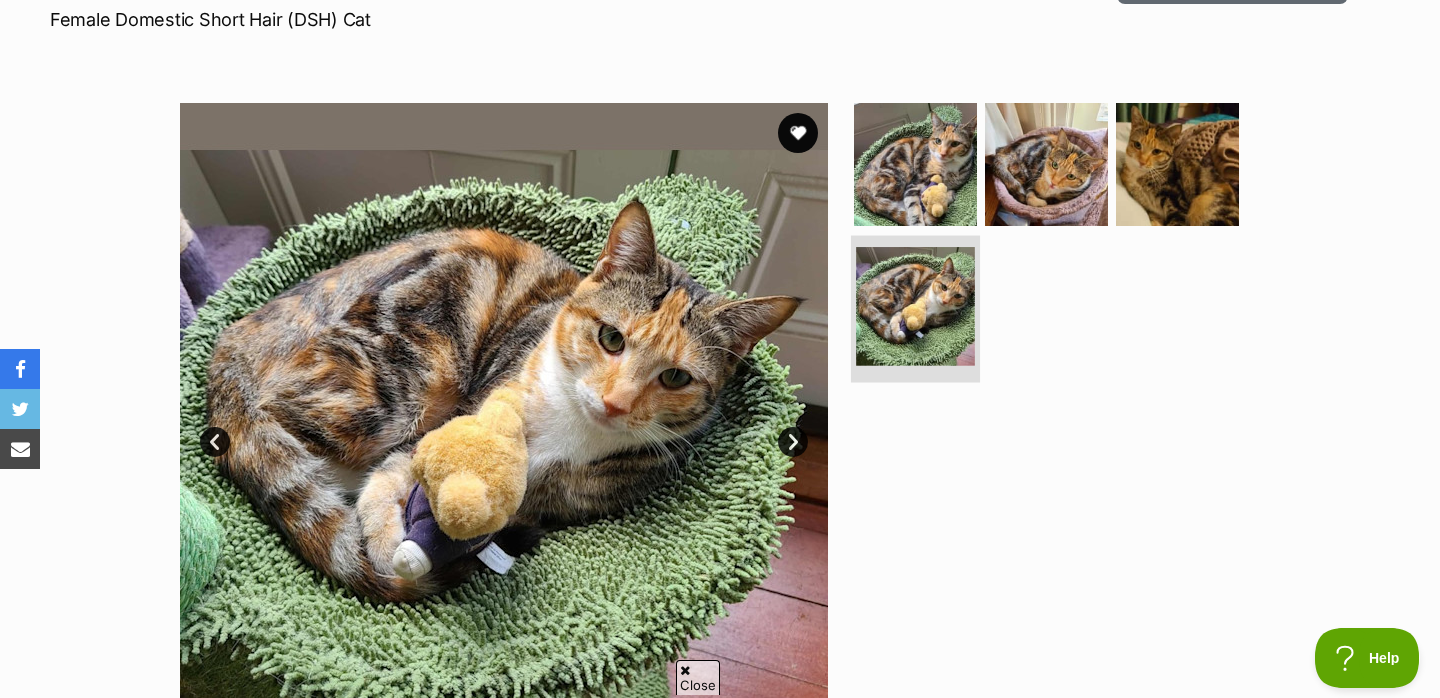 scroll, scrollTop: 352, scrollLeft: 0, axis: vertical 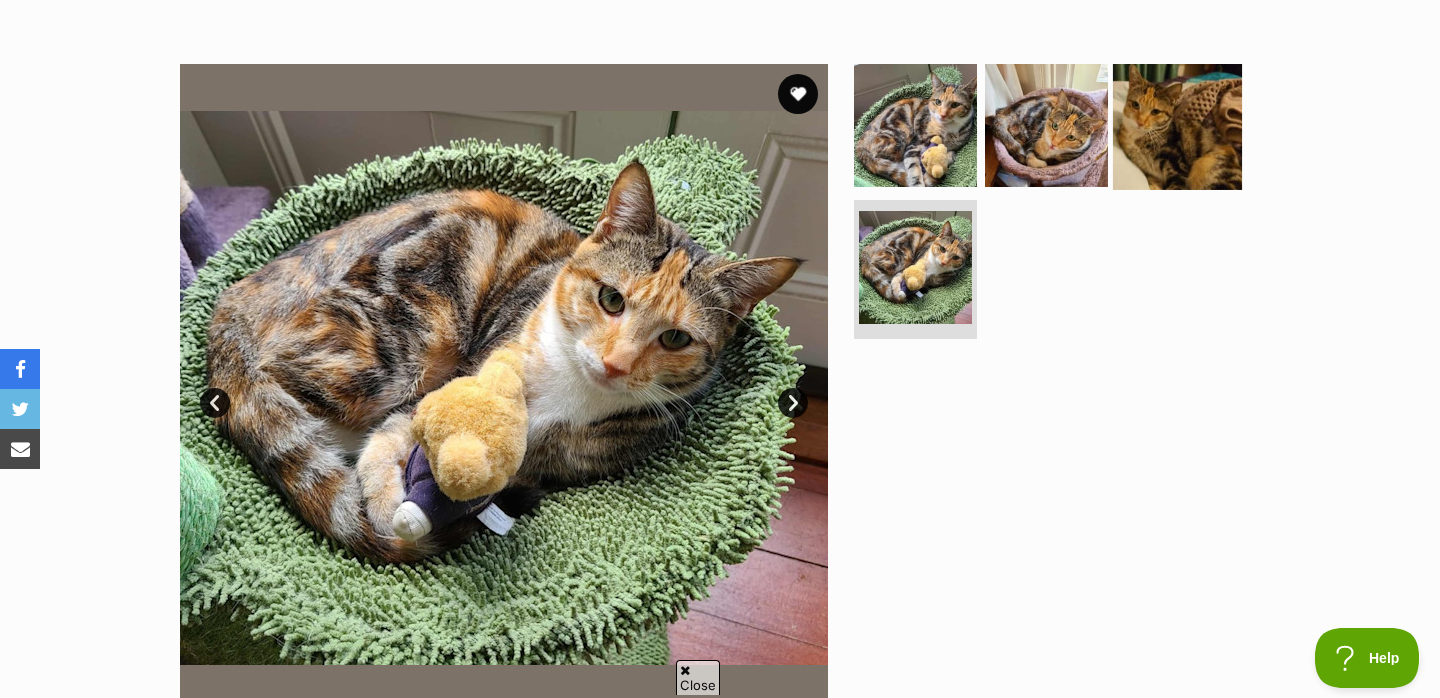 click at bounding box center (1177, 125) 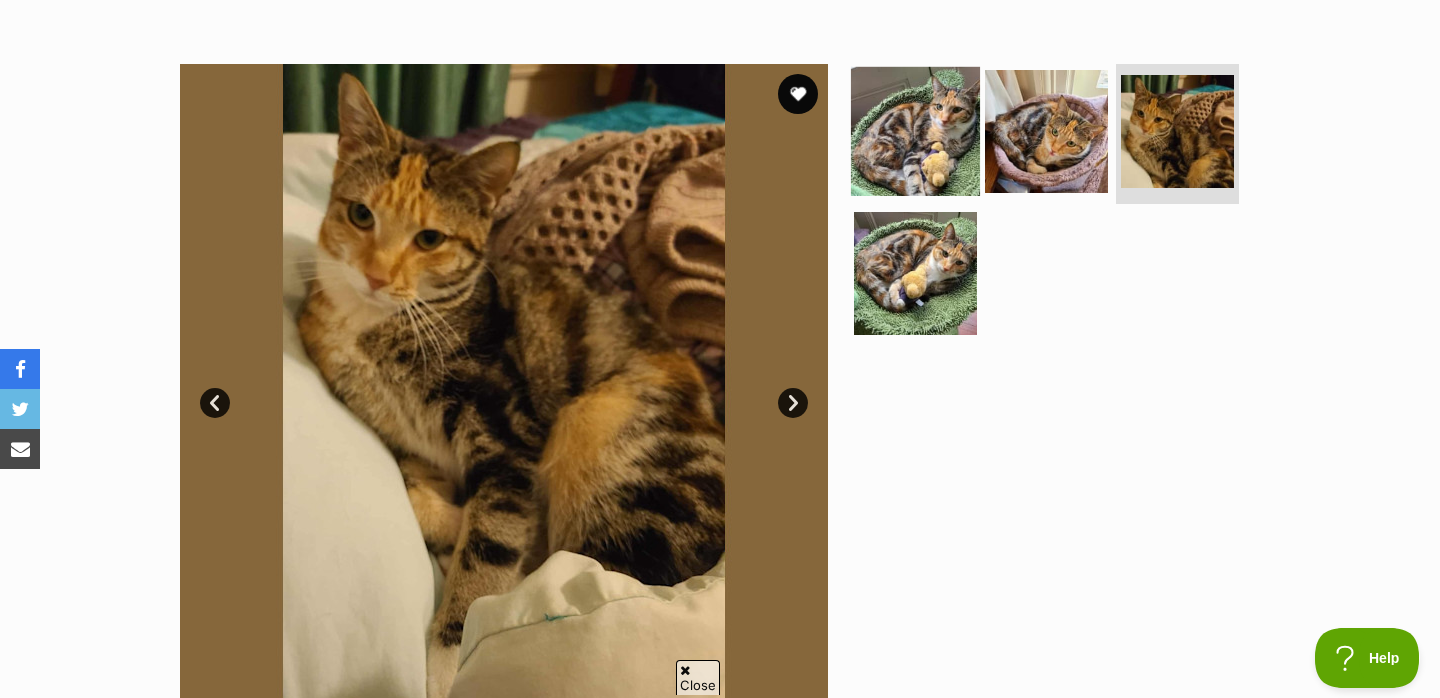 click at bounding box center (915, 131) 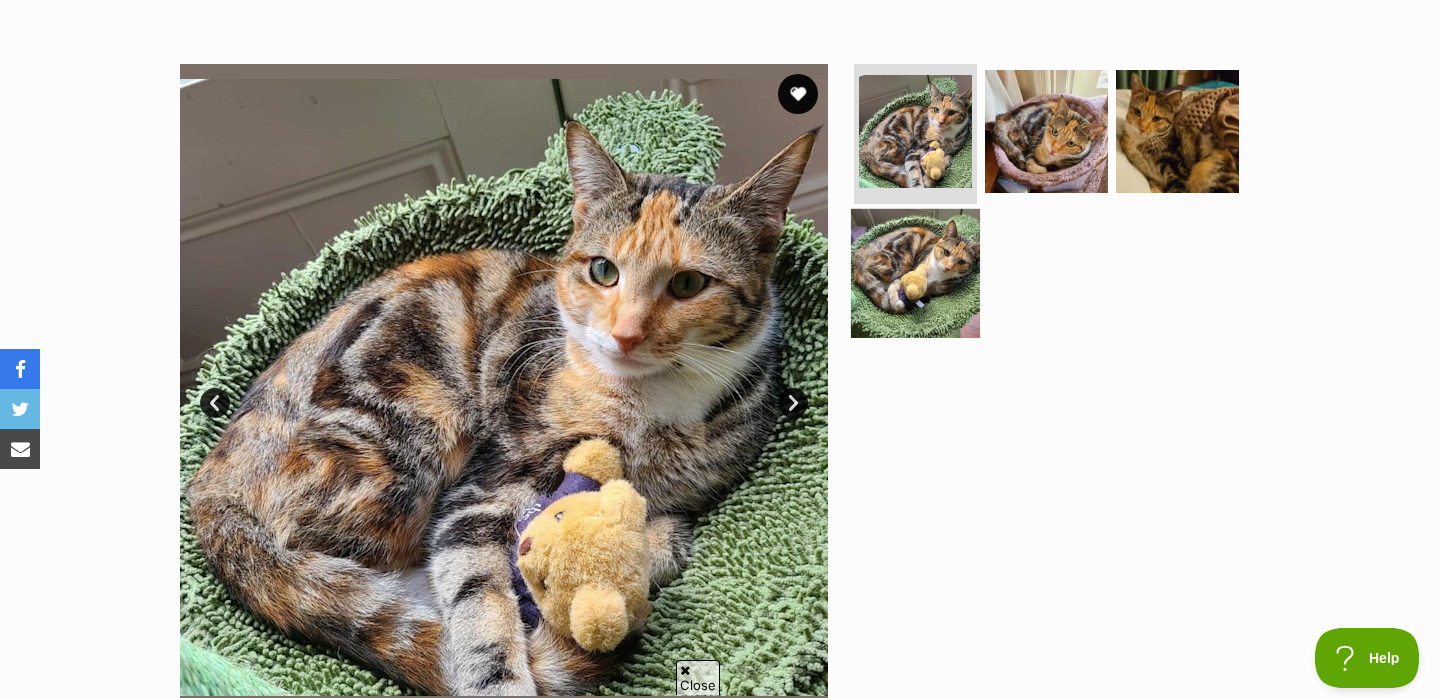 click at bounding box center (915, 272) 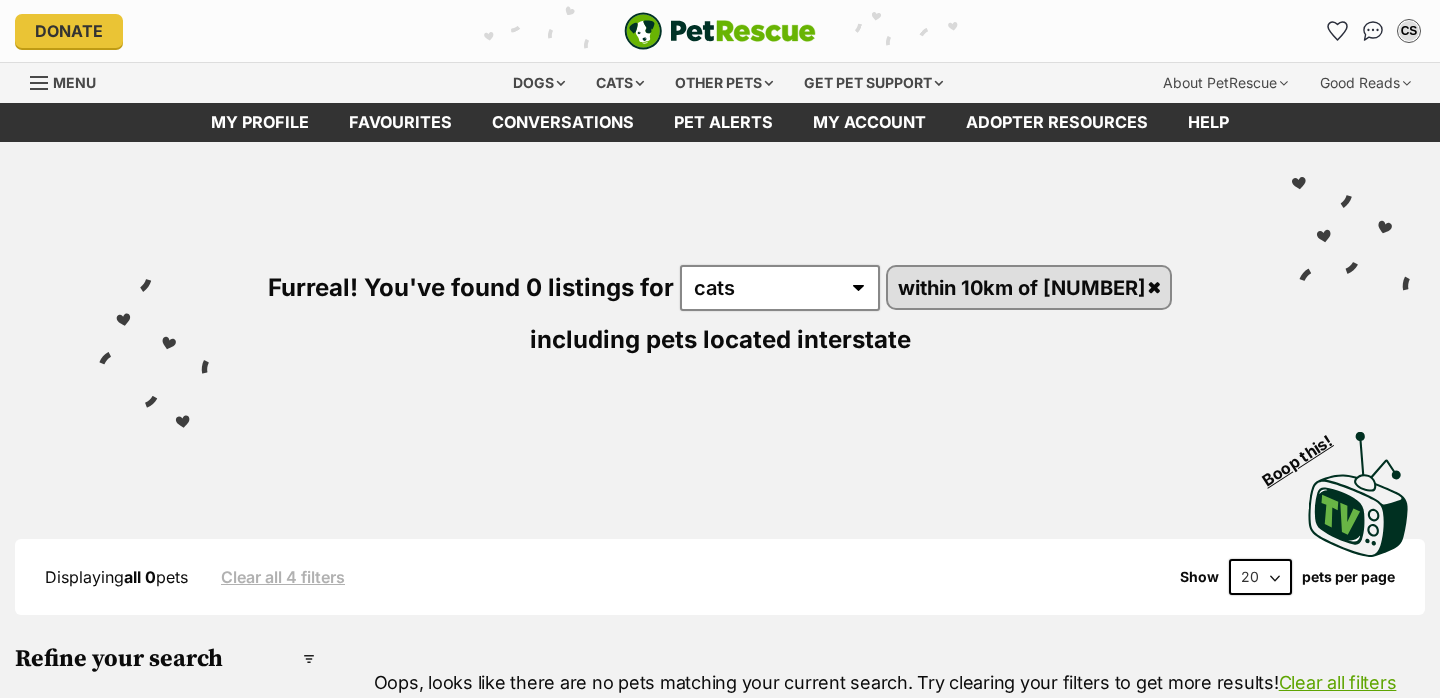 scroll, scrollTop: 0, scrollLeft: 0, axis: both 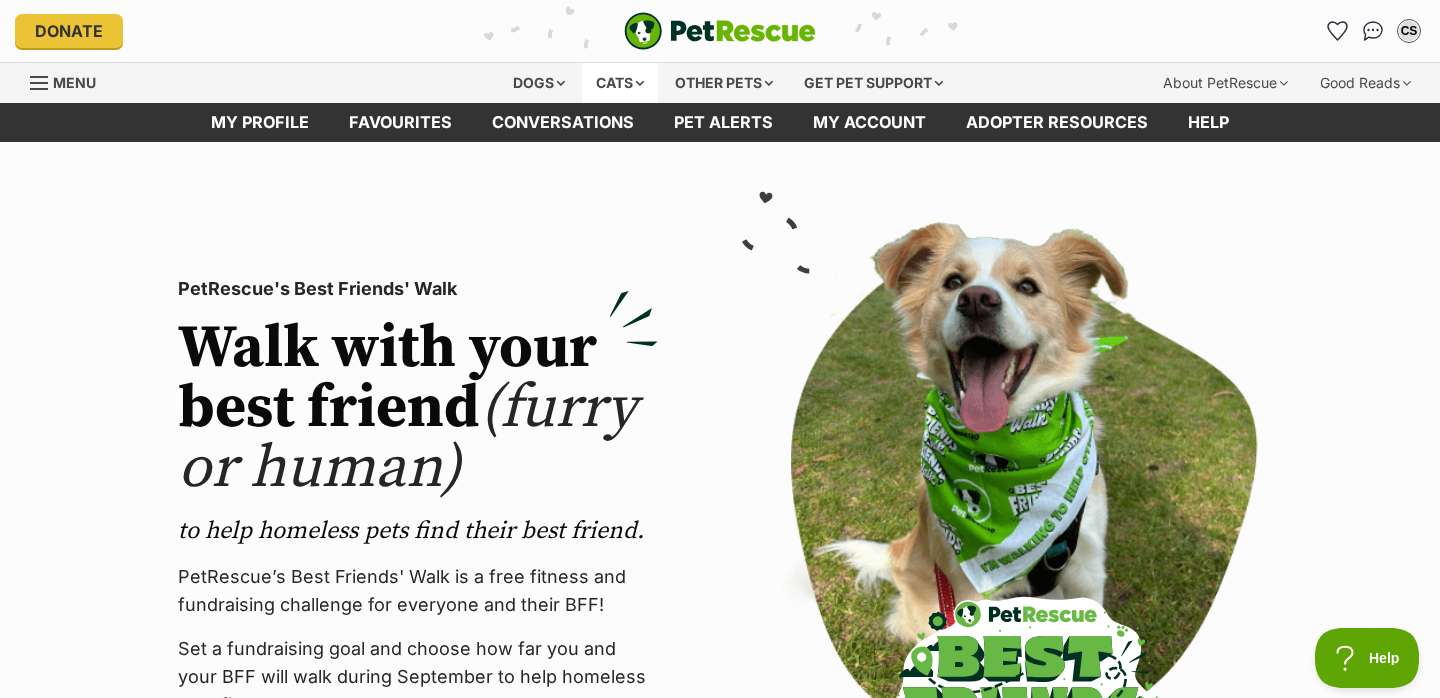 click on "Cats" at bounding box center (620, 83) 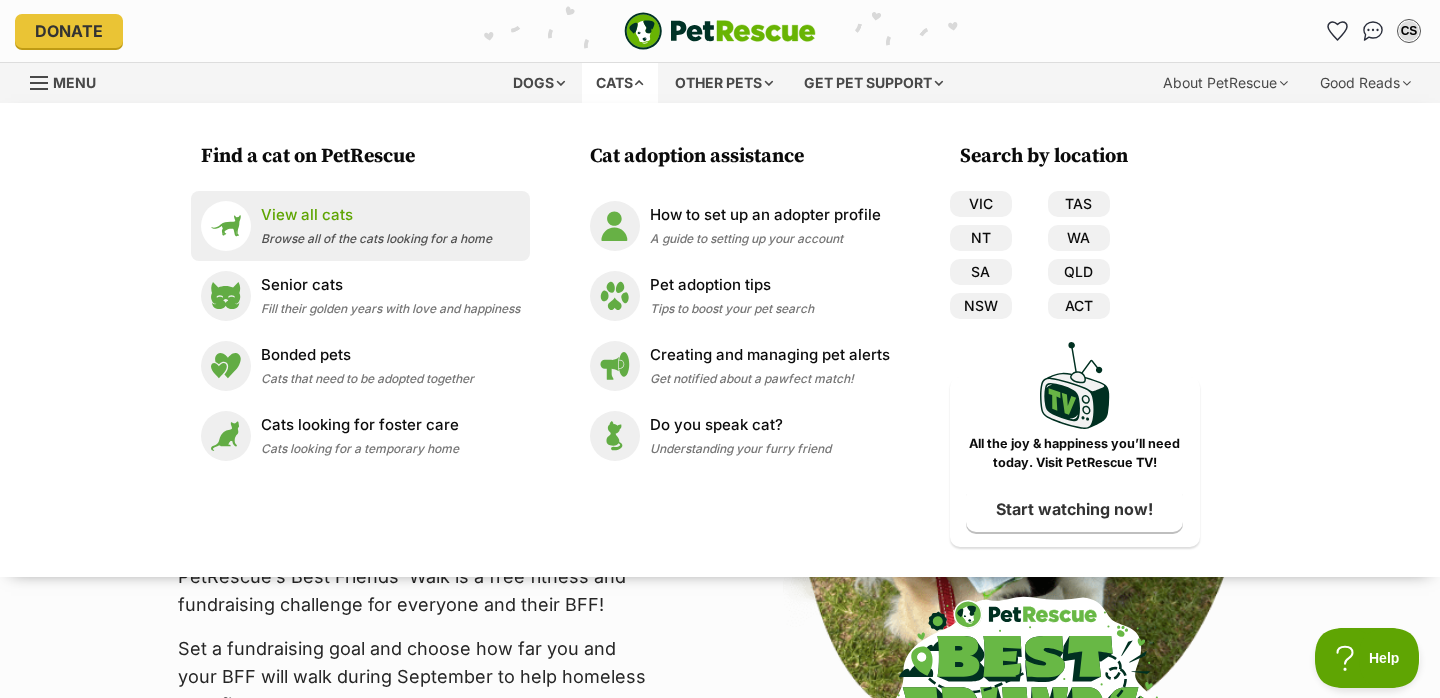 click on "View all cats" at bounding box center (376, 215) 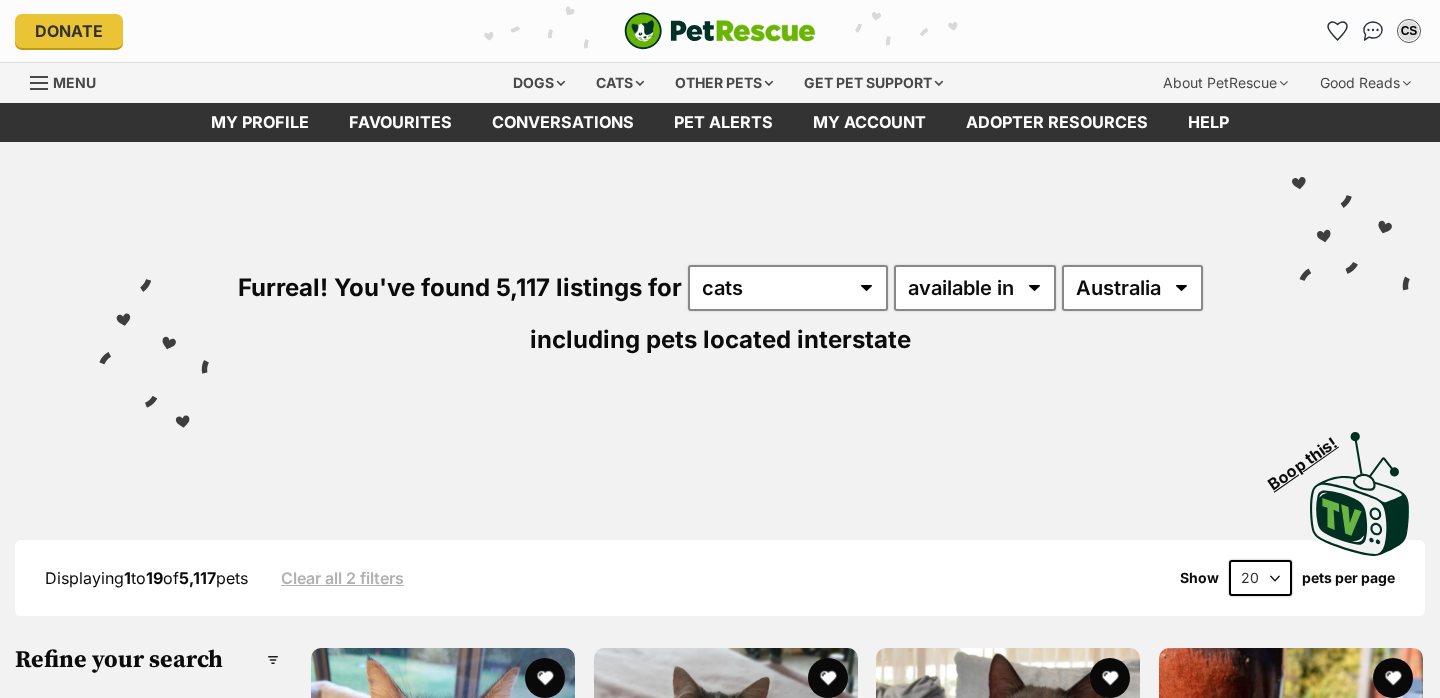 scroll, scrollTop: 0, scrollLeft: 0, axis: both 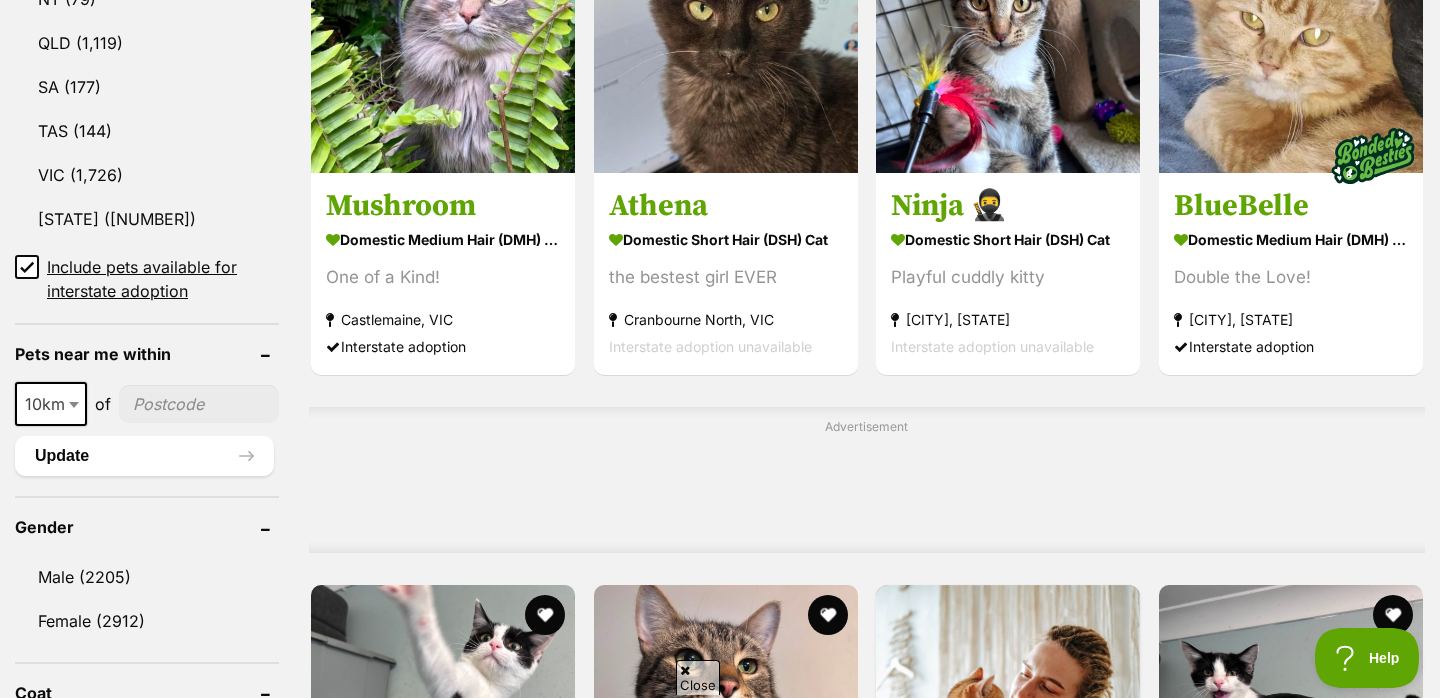 click 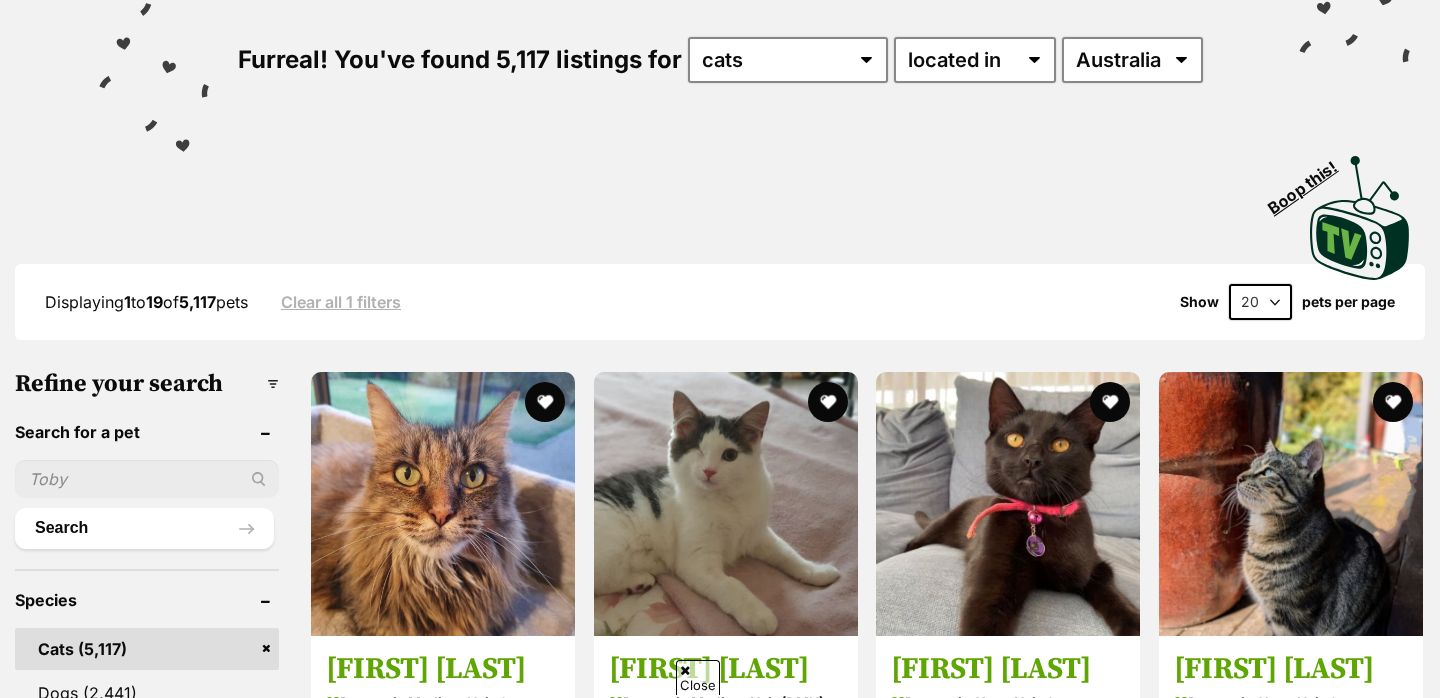 scroll, scrollTop: 0, scrollLeft: 0, axis: both 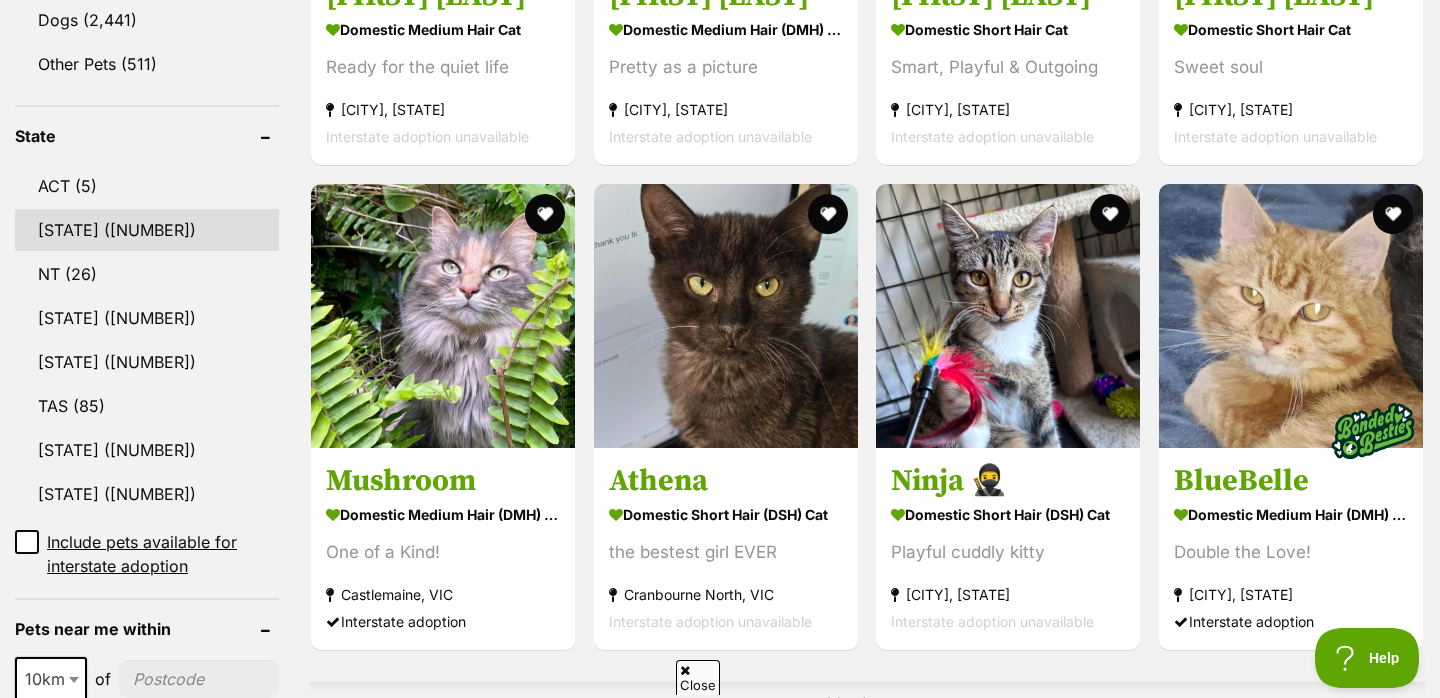 click on "[STATE] ([NUMBER])" at bounding box center (147, 230) 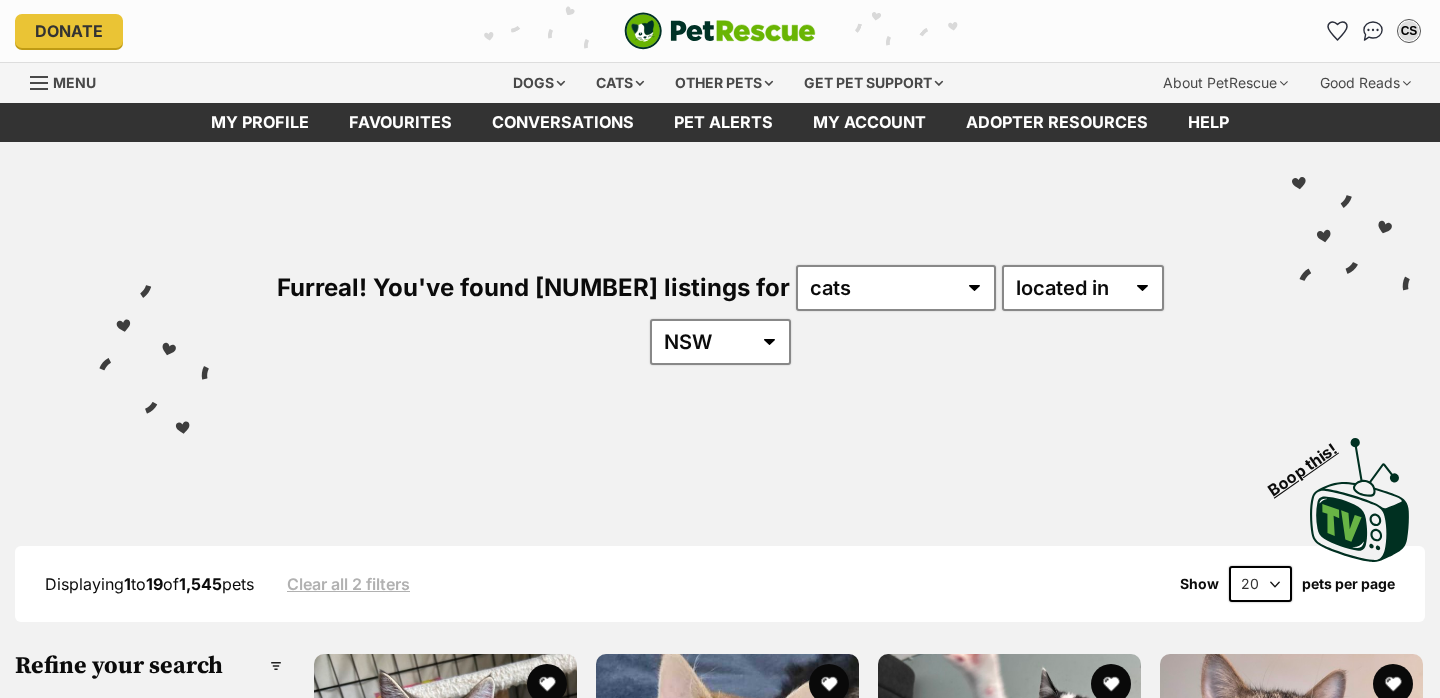 scroll, scrollTop: 0, scrollLeft: 0, axis: both 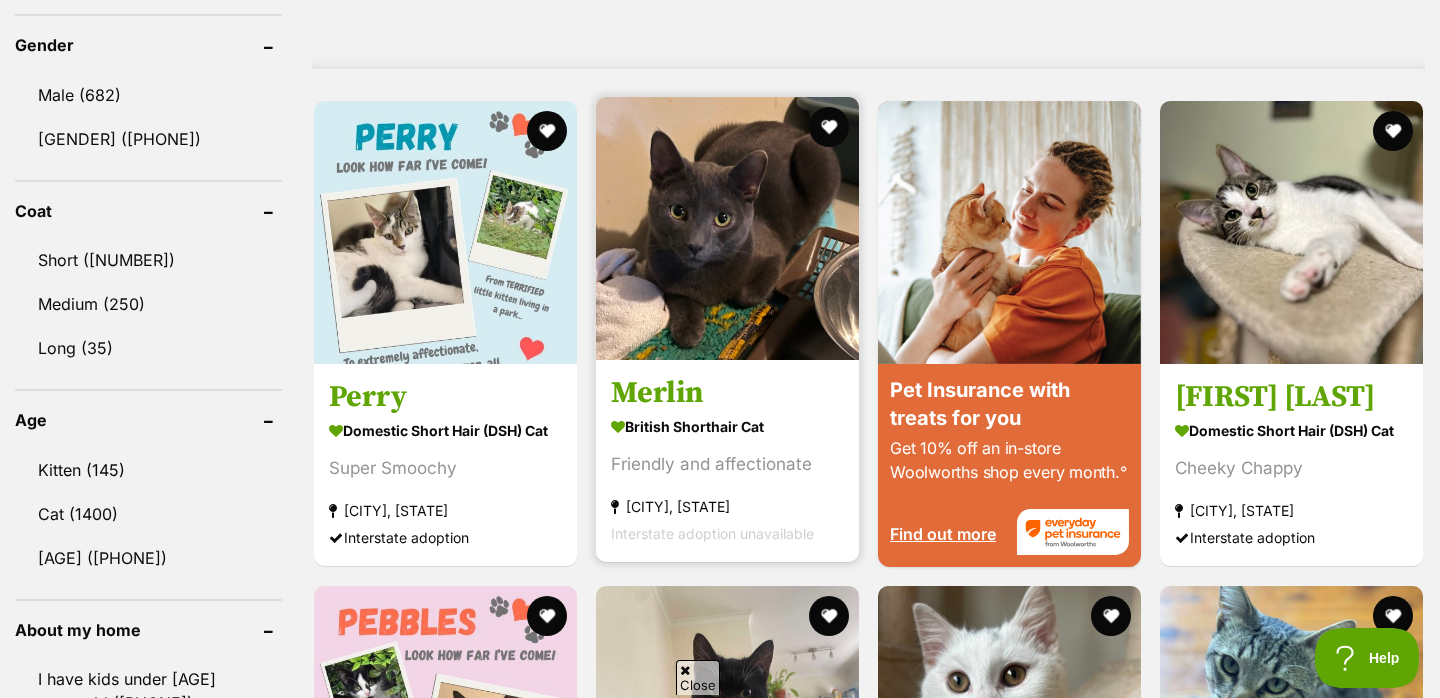click at bounding box center (727, 228) 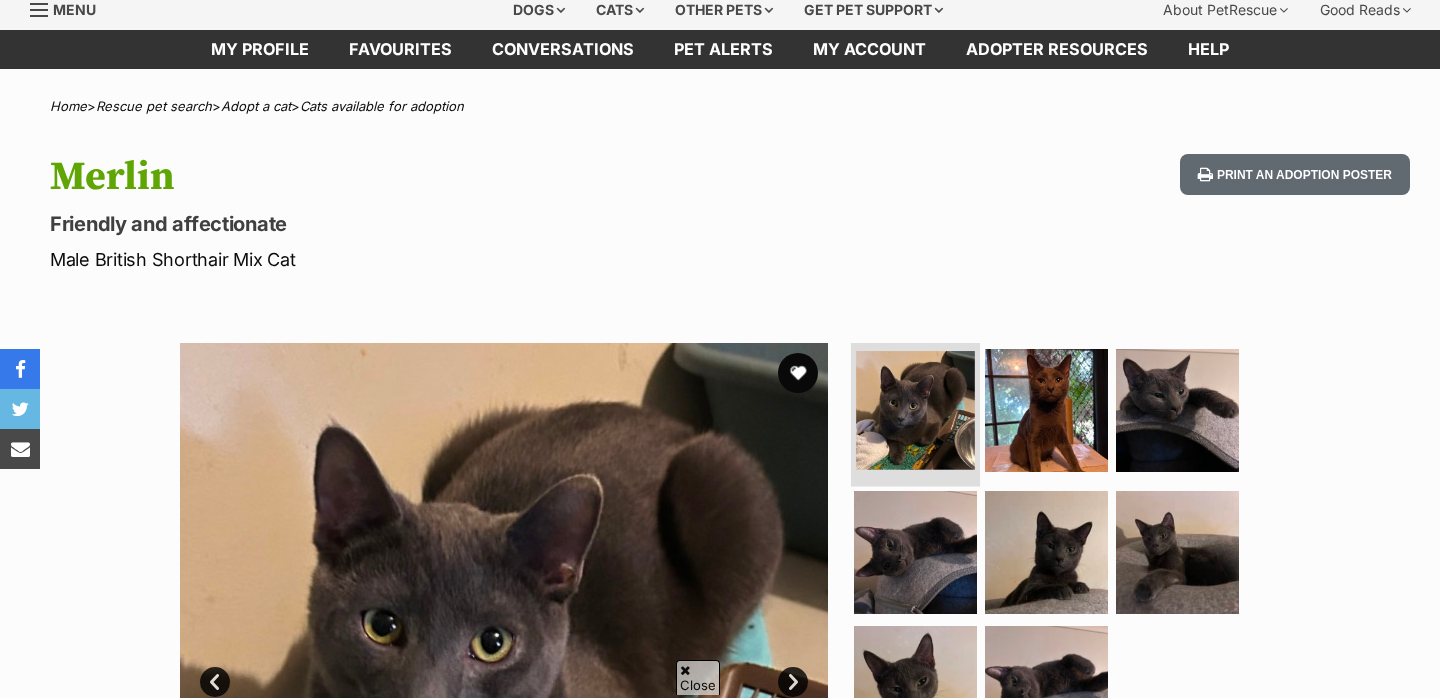 scroll, scrollTop: 0, scrollLeft: 0, axis: both 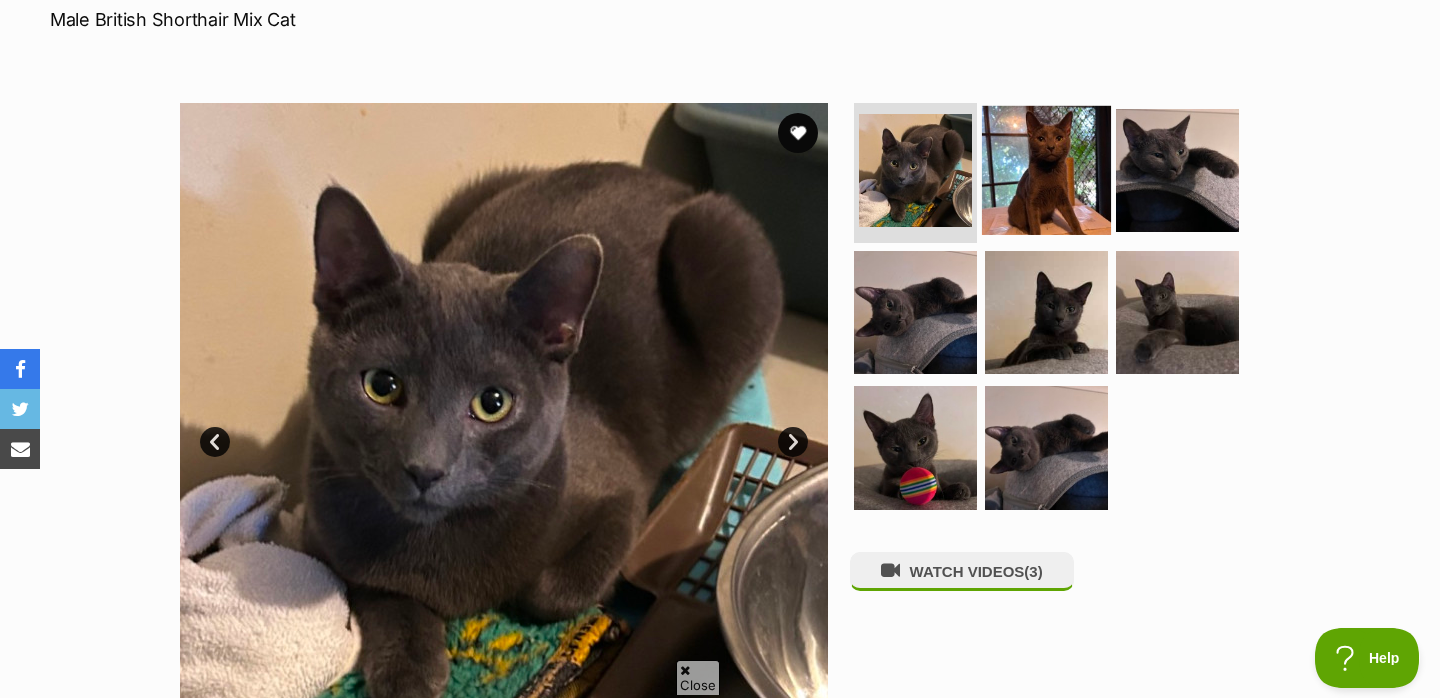 click at bounding box center (1046, 170) 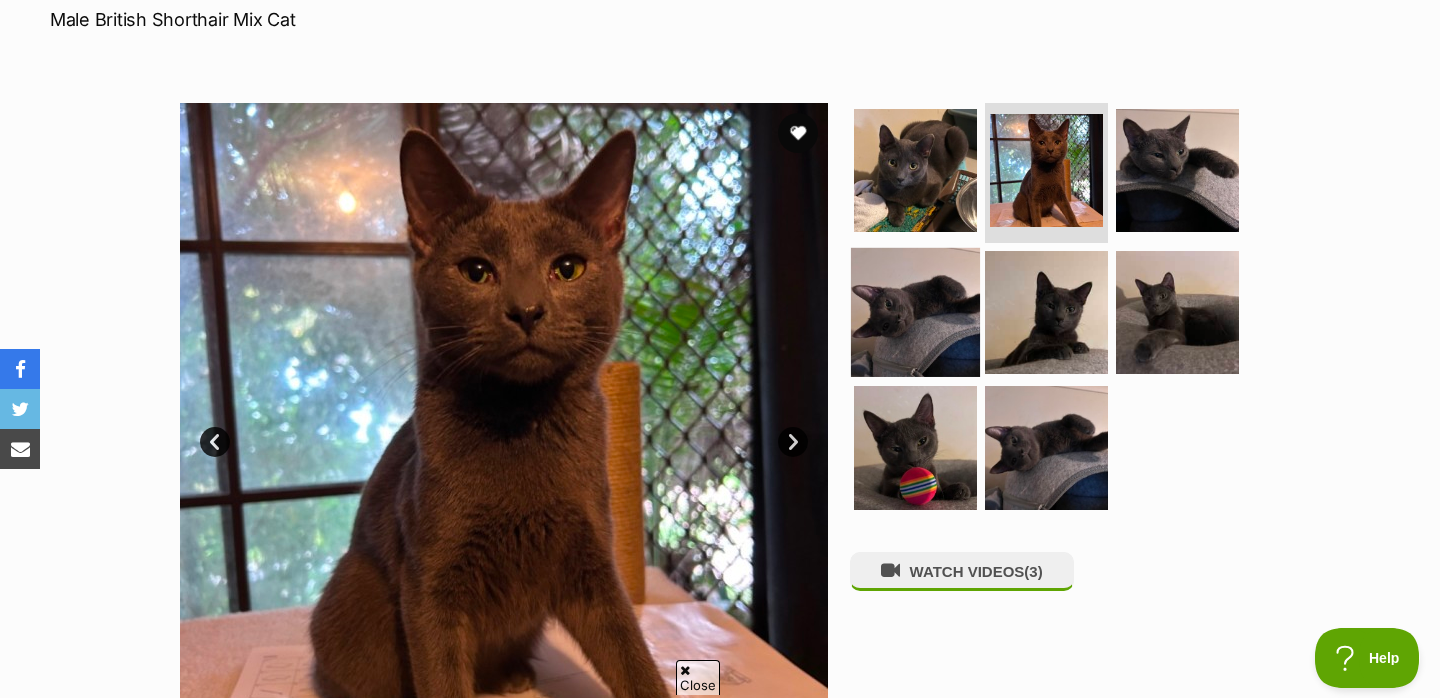 click at bounding box center (915, 311) 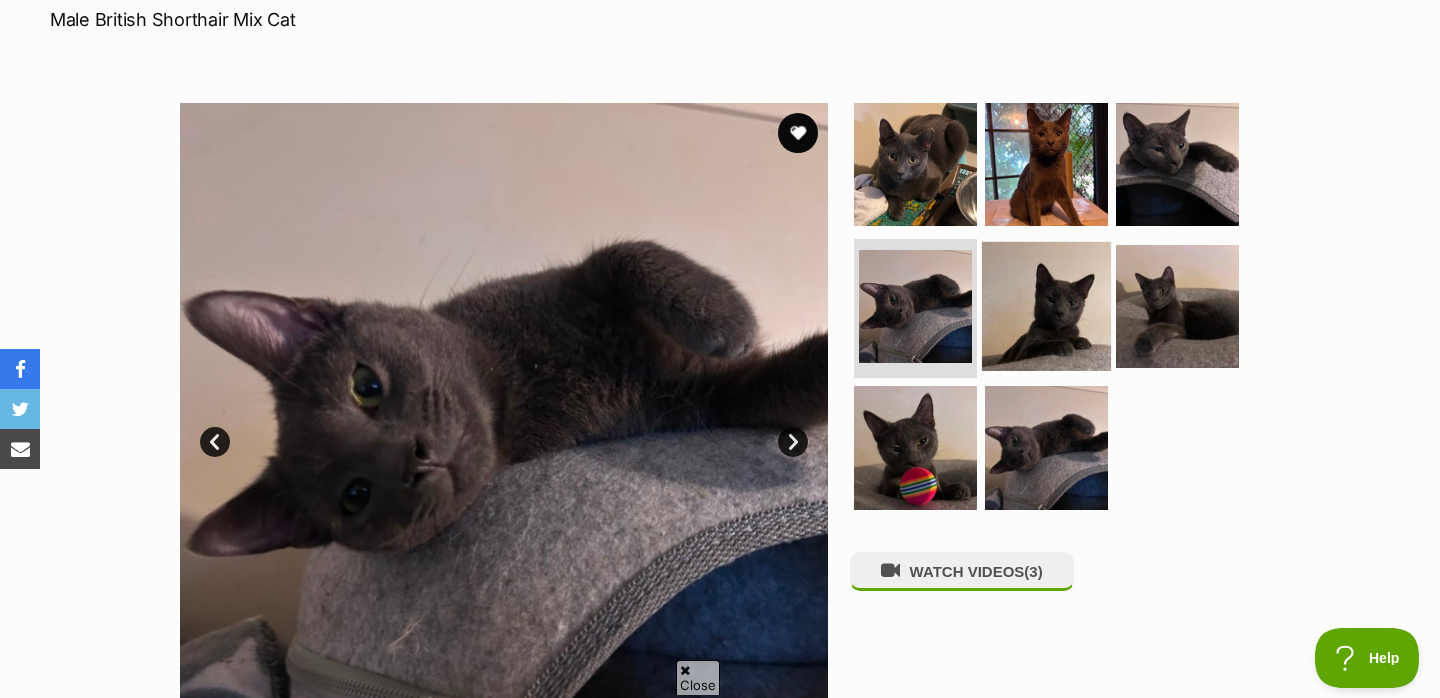 click at bounding box center [1046, 305] 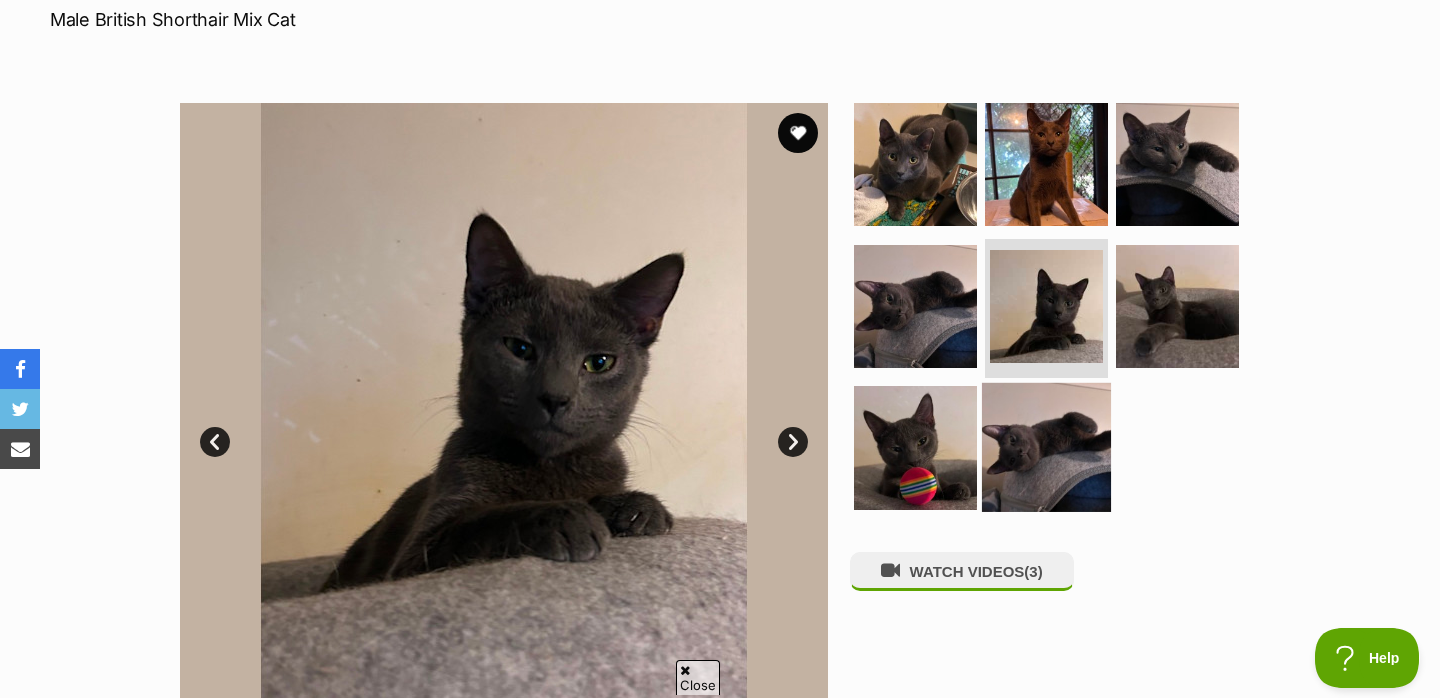 click at bounding box center [1046, 447] 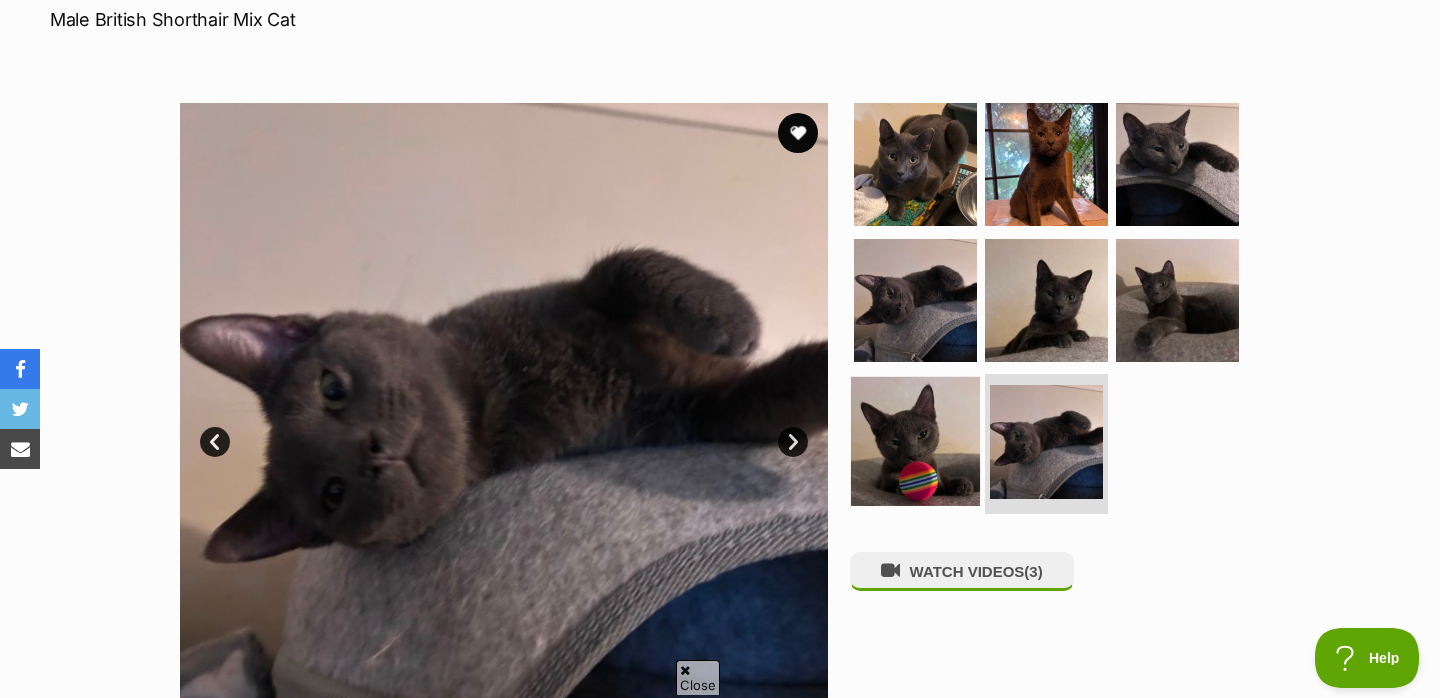 click at bounding box center [915, 441] 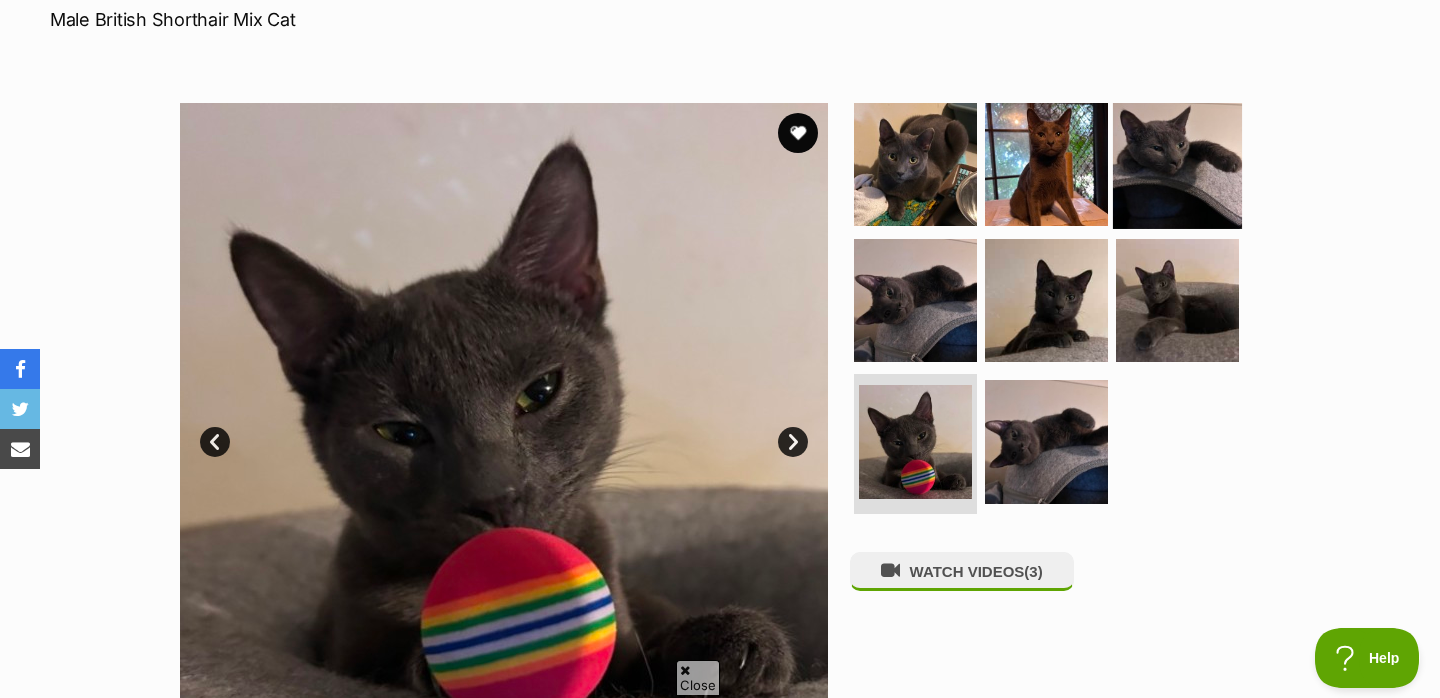 click at bounding box center (1177, 164) 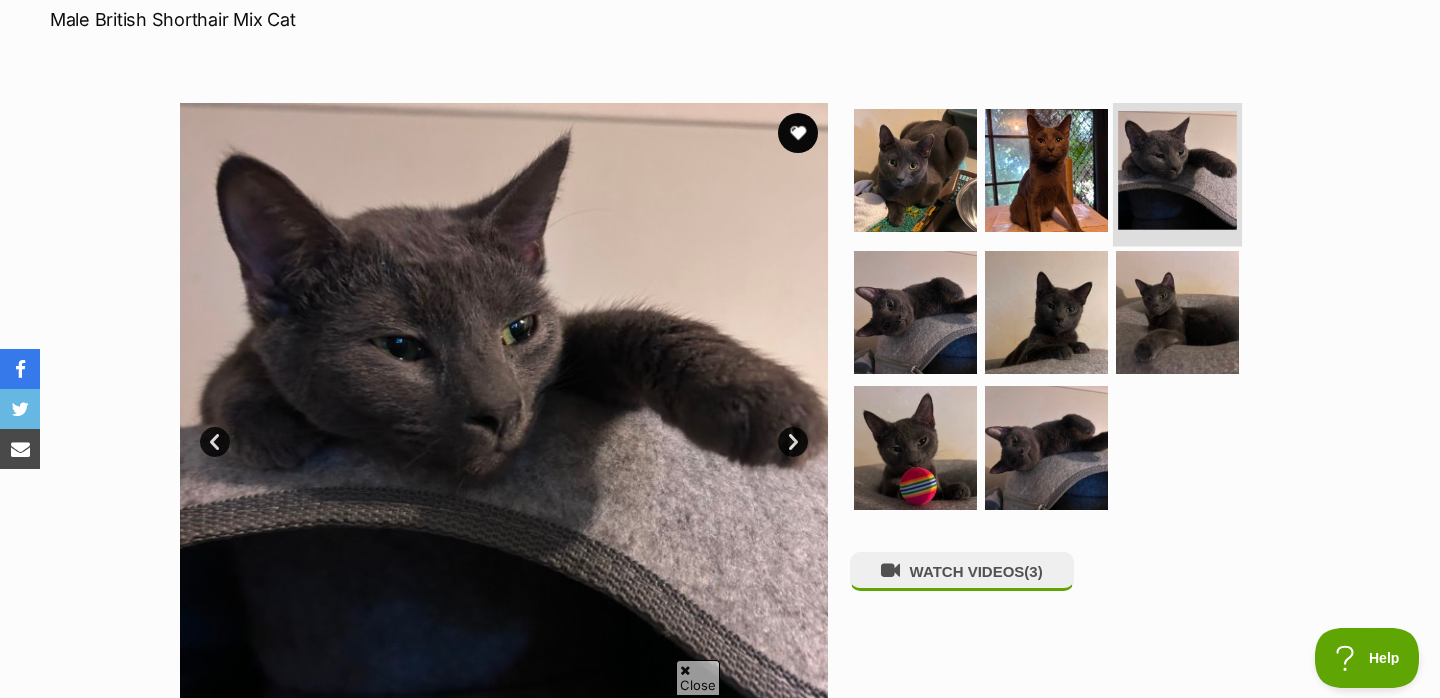 click at bounding box center (1177, 170) 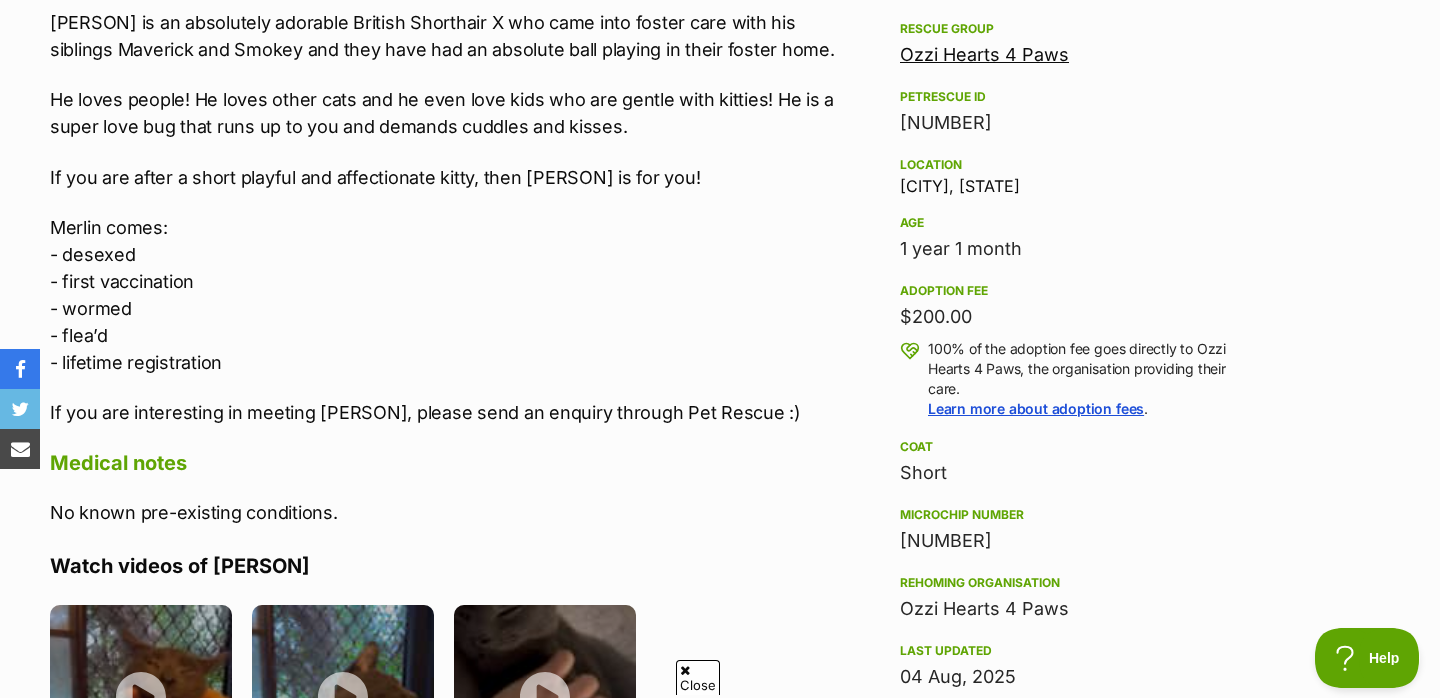 scroll, scrollTop: 1015, scrollLeft: 0, axis: vertical 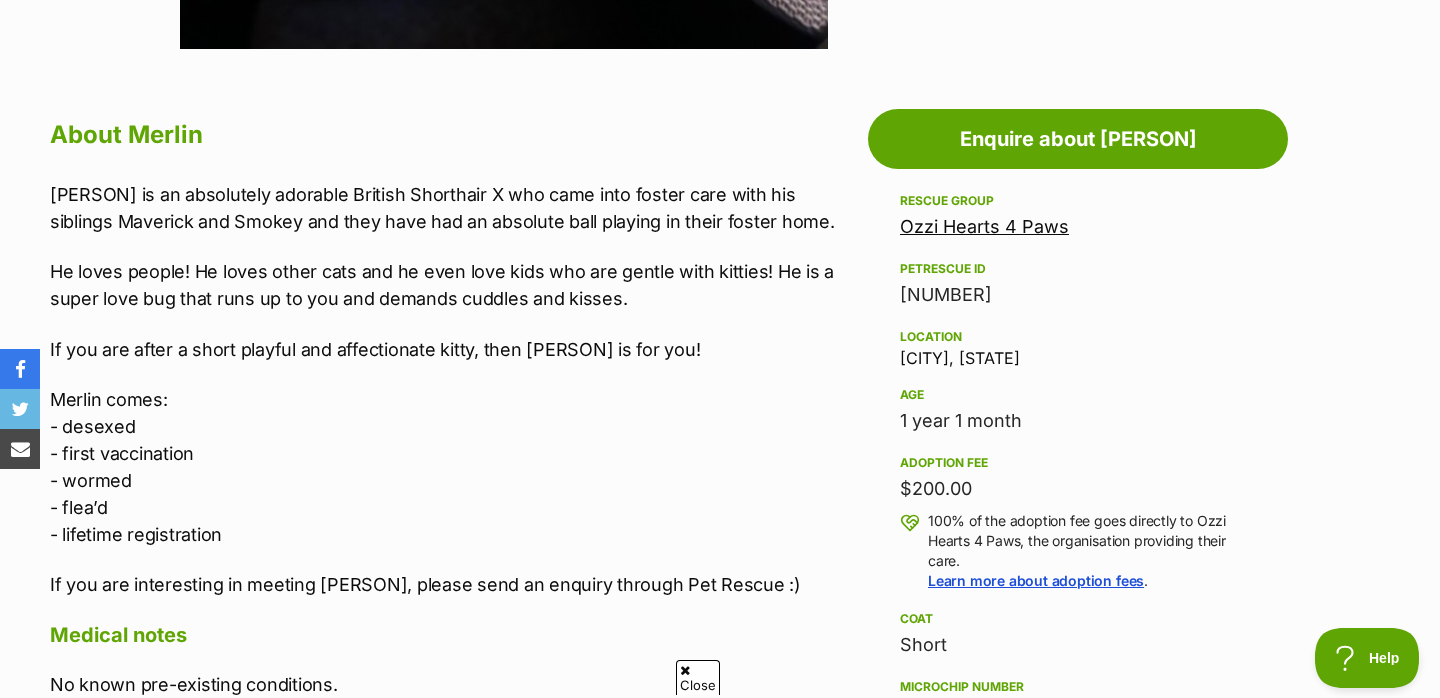 click on "Ozzi Hearts 4 Paws" at bounding box center (984, 226) 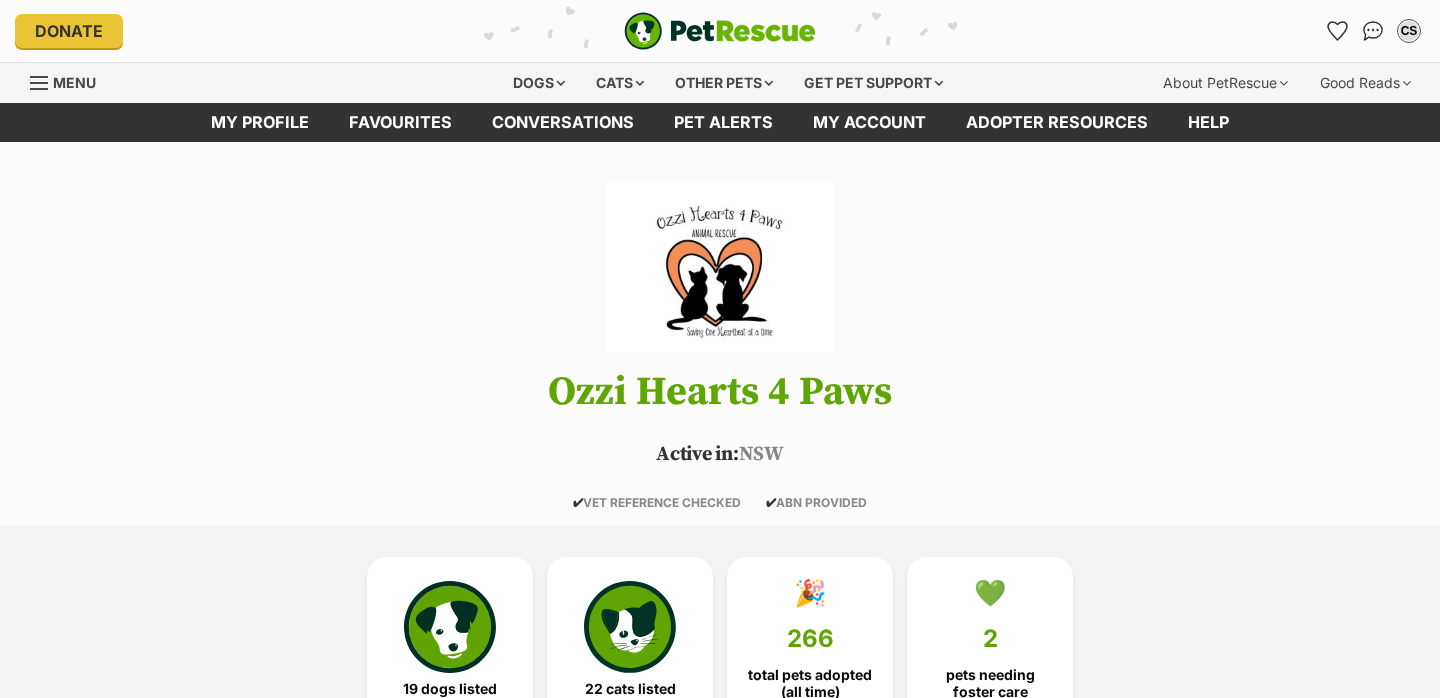 scroll, scrollTop: 0, scrollLeft: 0, axis: both 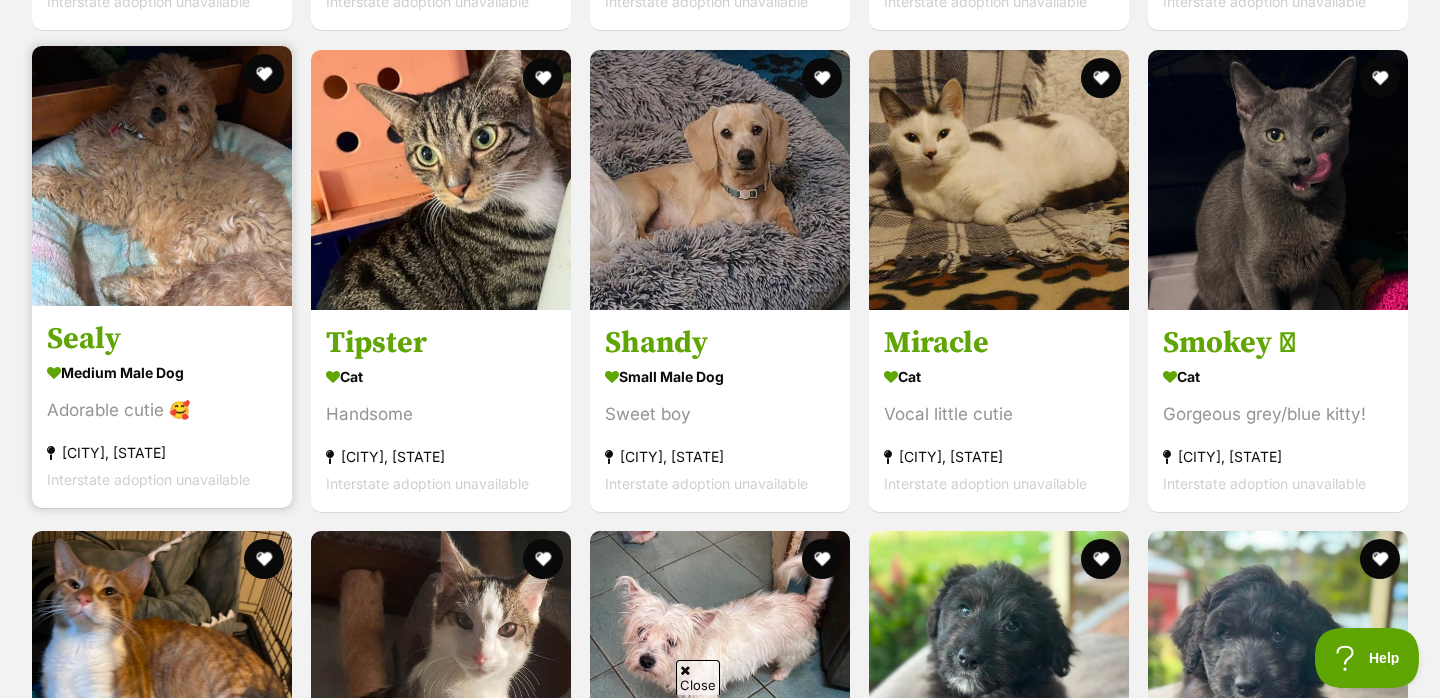 click at bounding box center [162, 176] 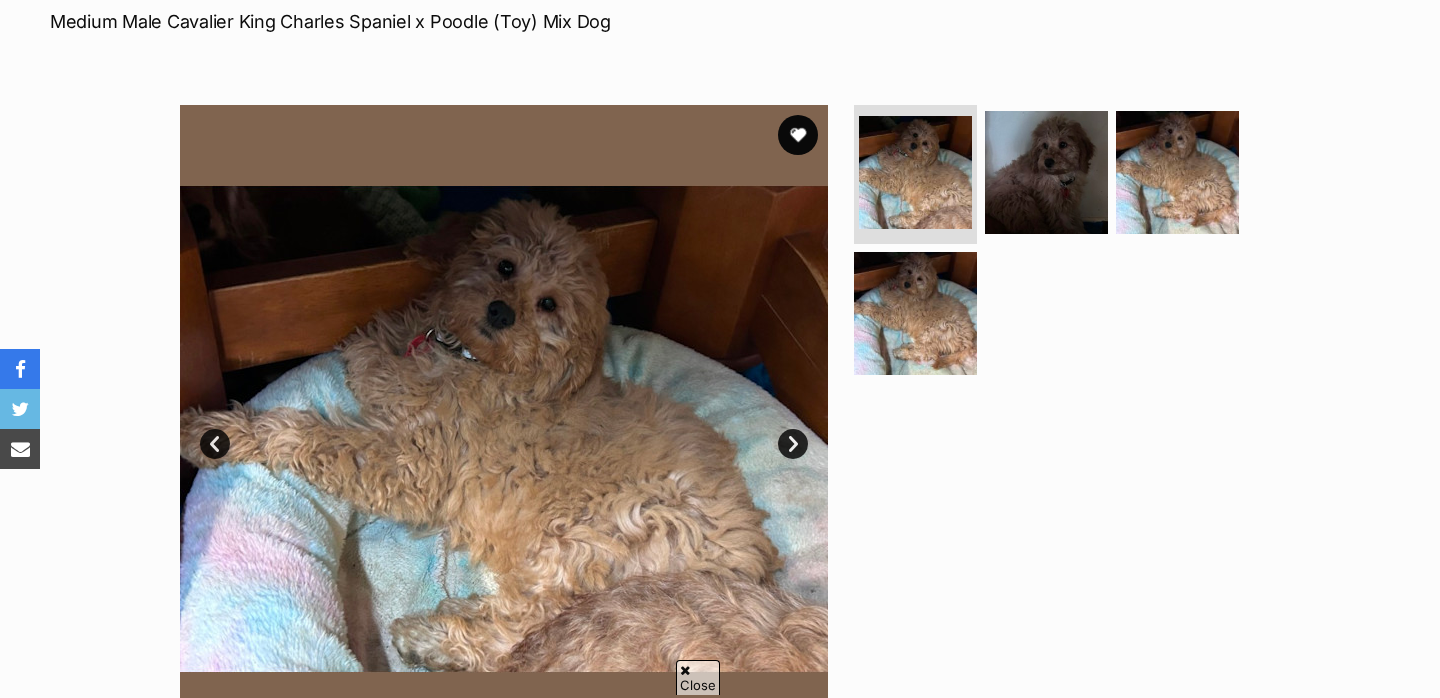 scroll, scrollTop: 311, scrollLeft: 0, axis: vertical 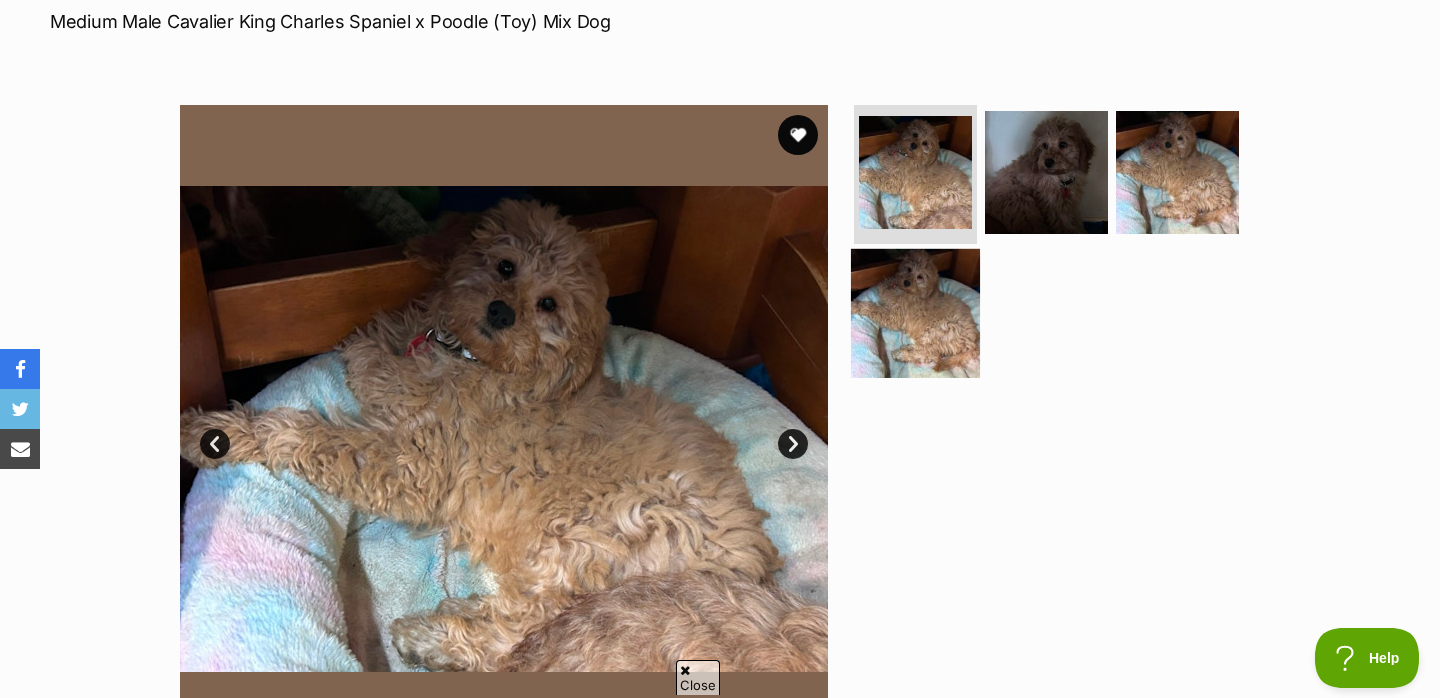click at bounding box center [915, 313] 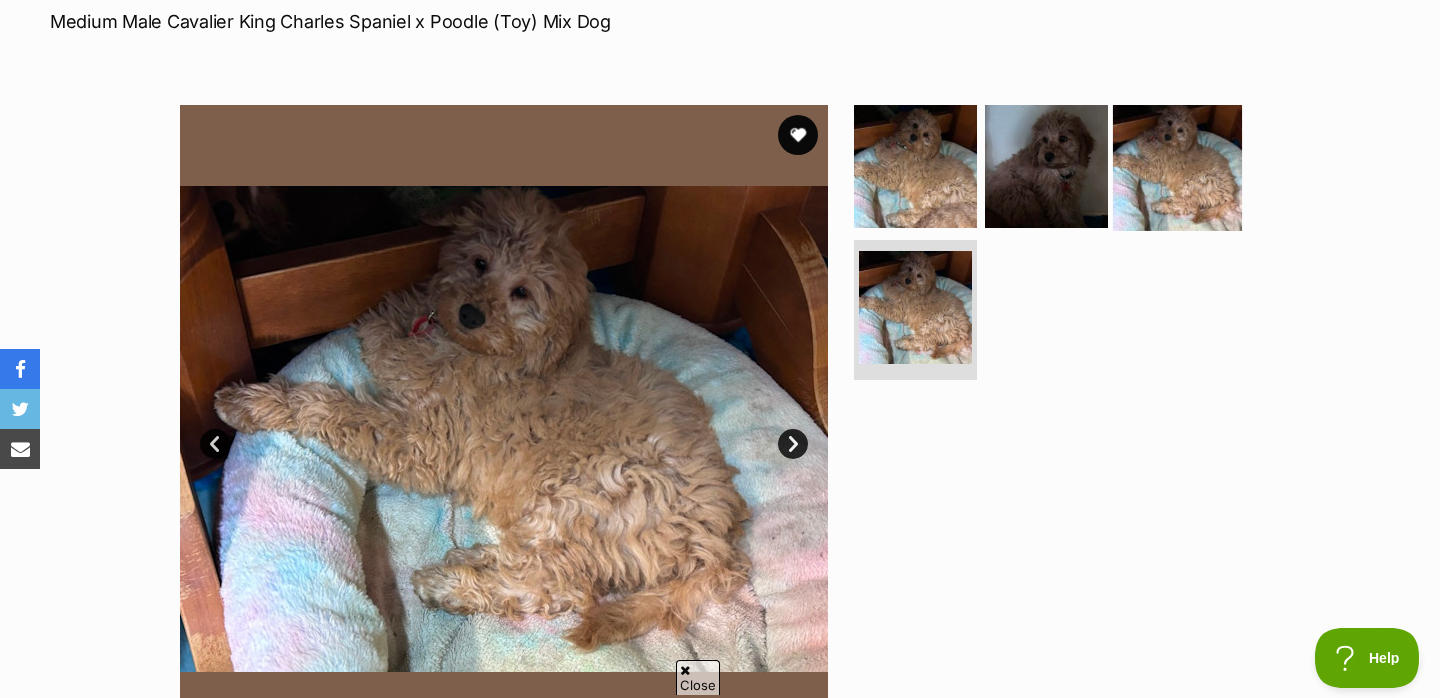 click at bounding box center [1177, 165] 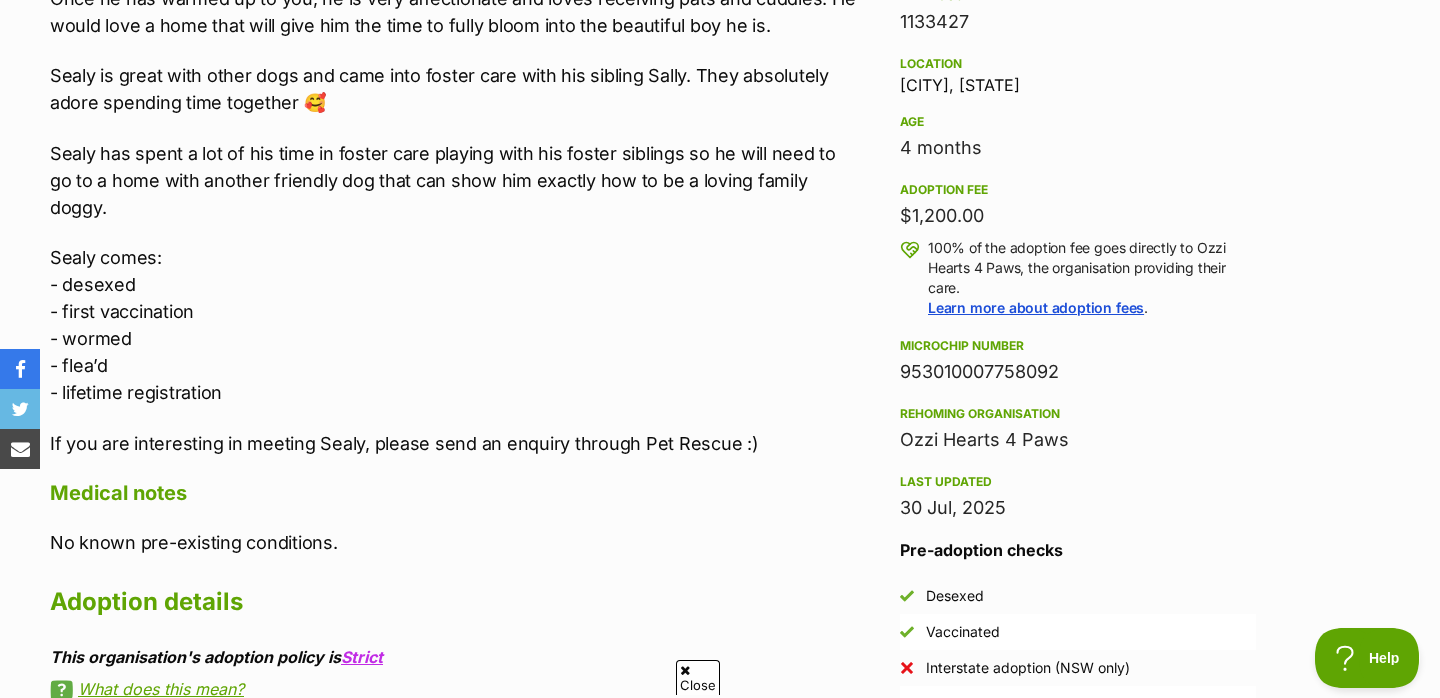 scroll, scrollTop: 1131, scrollLeft: 0, axis: vertical 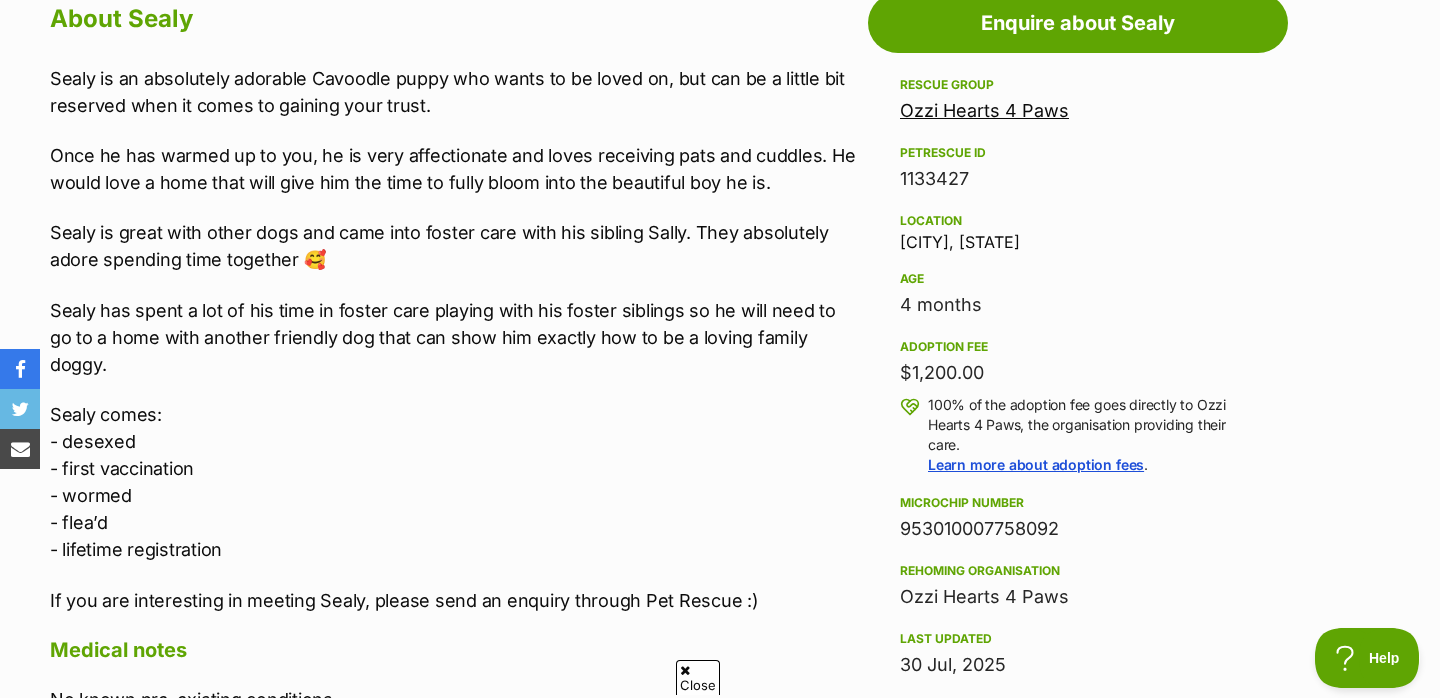 drag, startPoint x: 895, startPoint y: 240, endPoint x: 1051, endPoint y: 245, distance: 156.08011 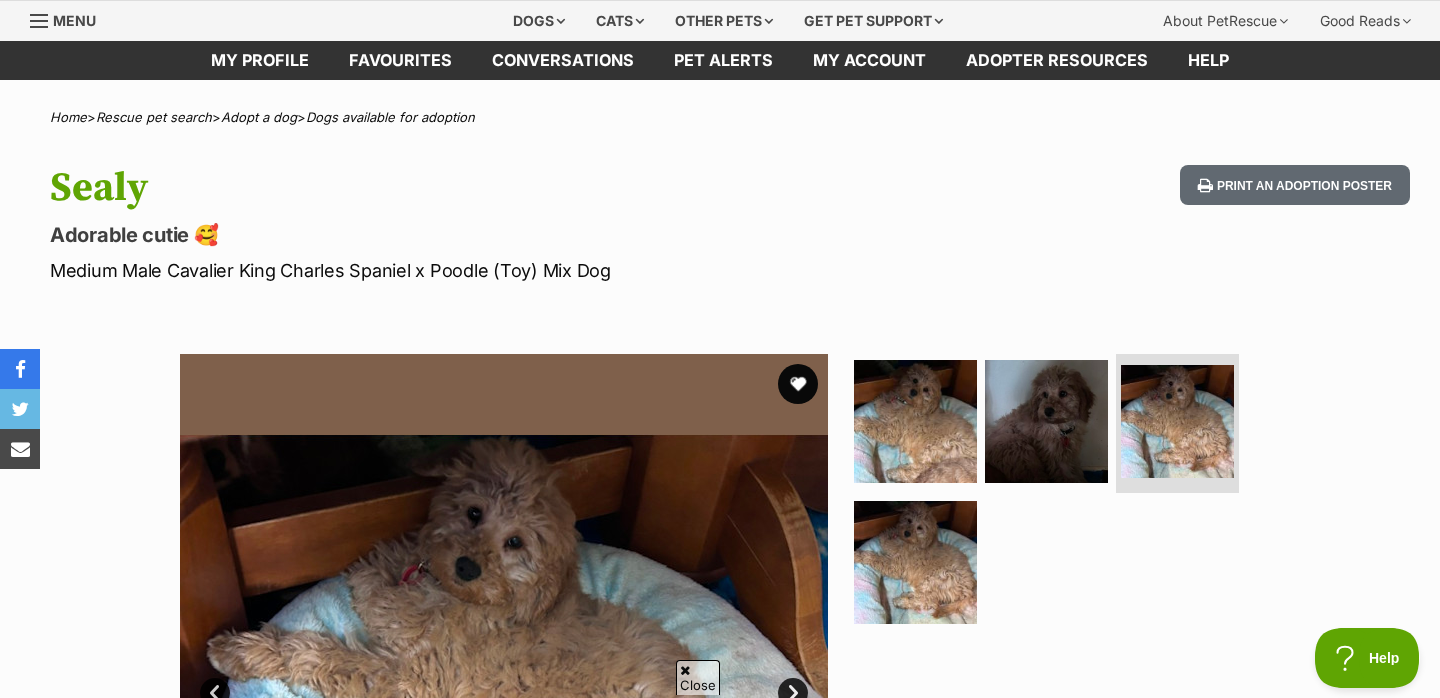 scroll, scrollTop: 0, scrollLeft: 0, axis: both 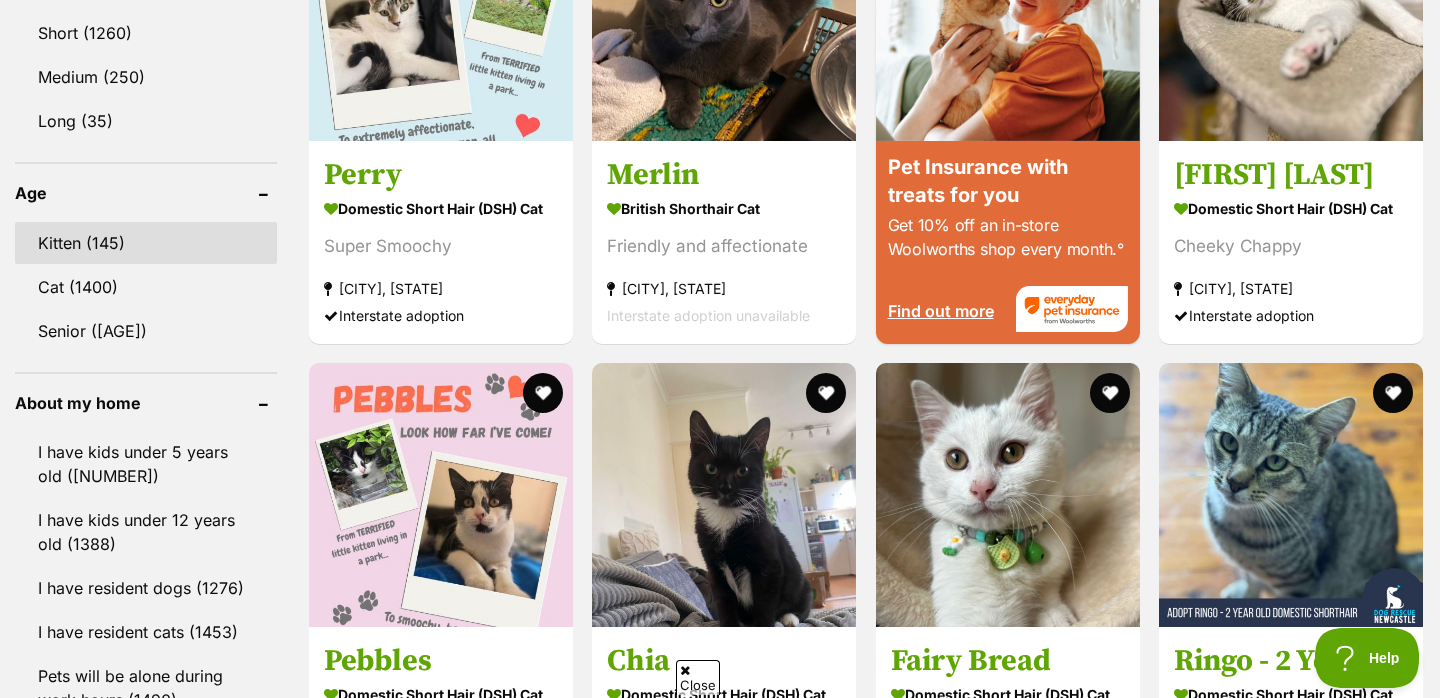 click on "Kitten (145)" at bounding box center [146, 243] 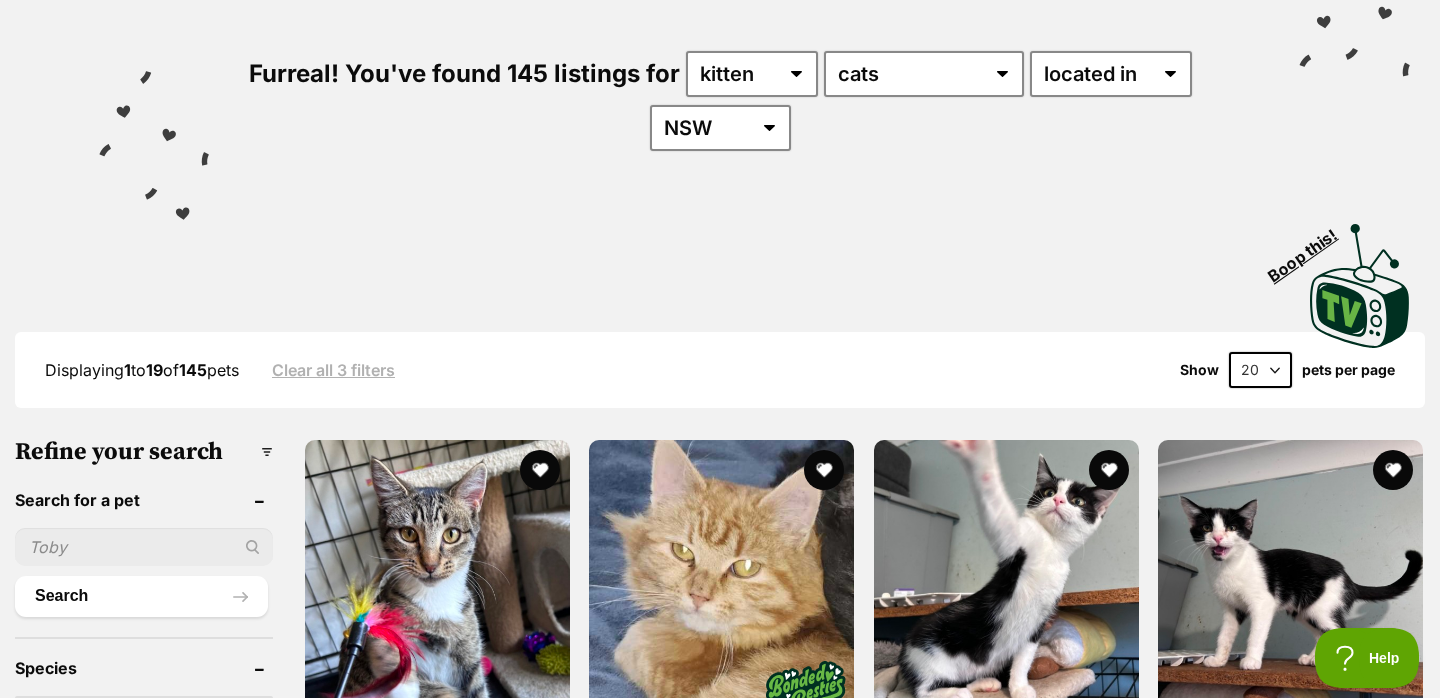 scroll, scrollTop: 665, scrollLeft: 0, axis: vertical 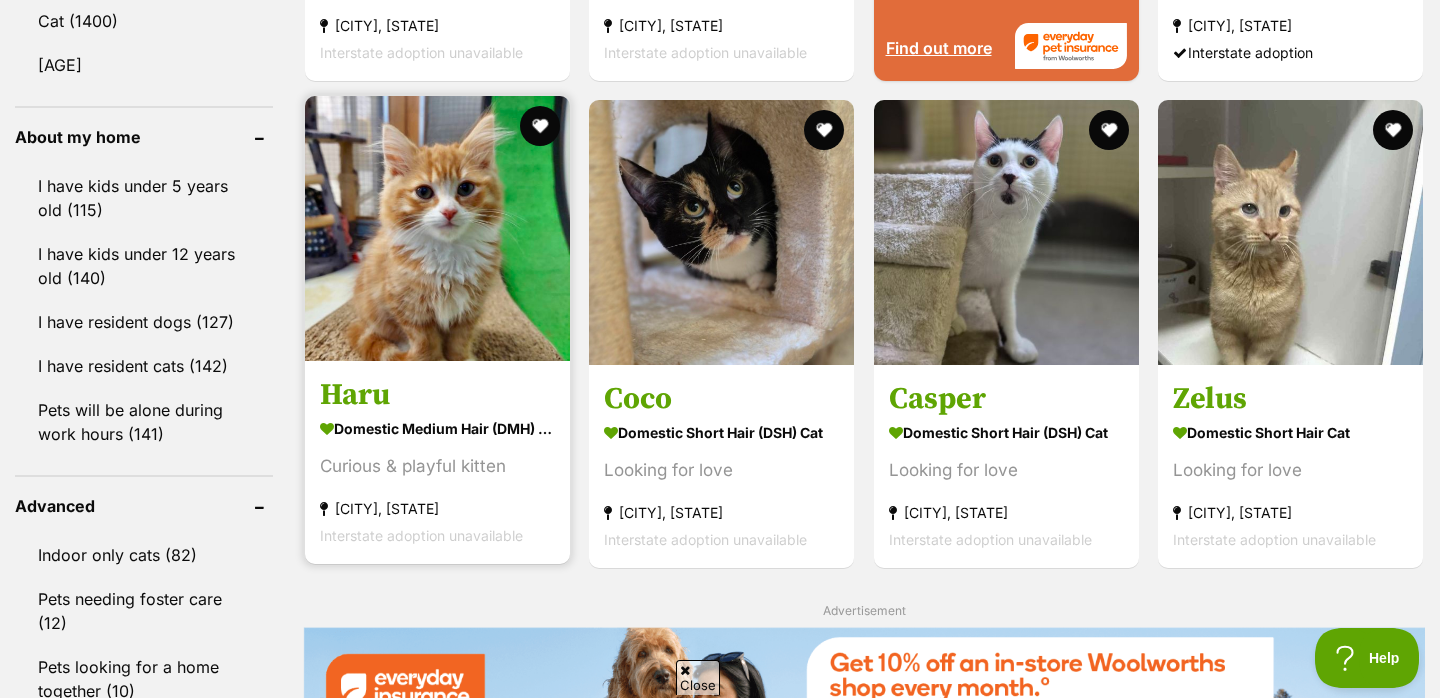 click at bounding box center (437, 228) 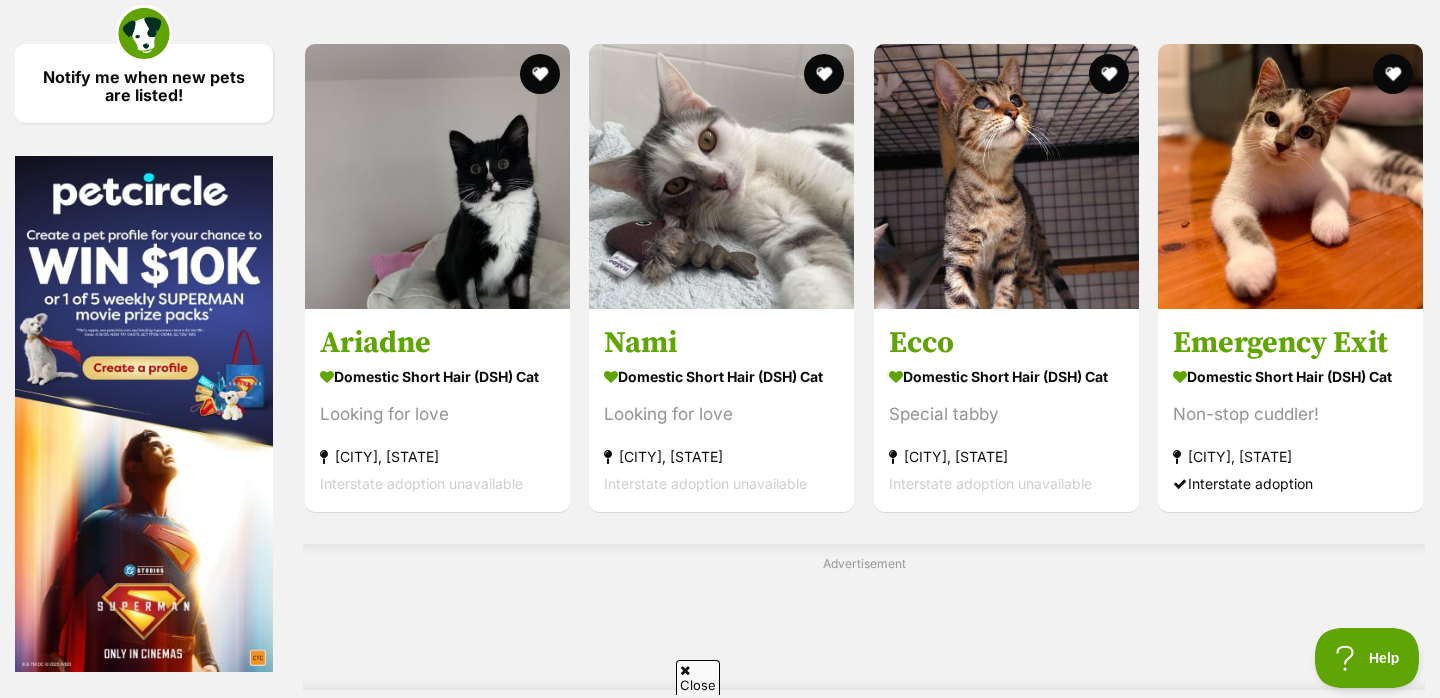 scroll, scrollTop: 2949, scrollLeft: 0, axis: vertical 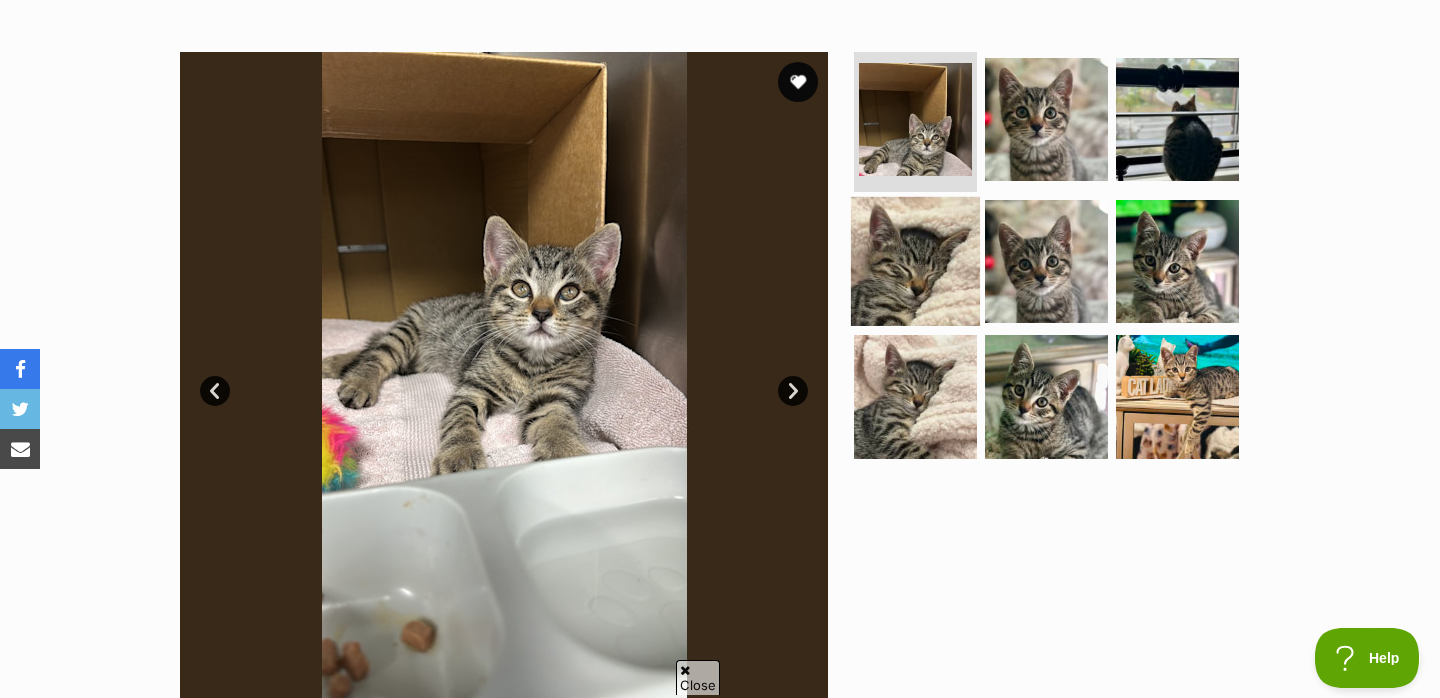 click at bounding box center (915, 260) 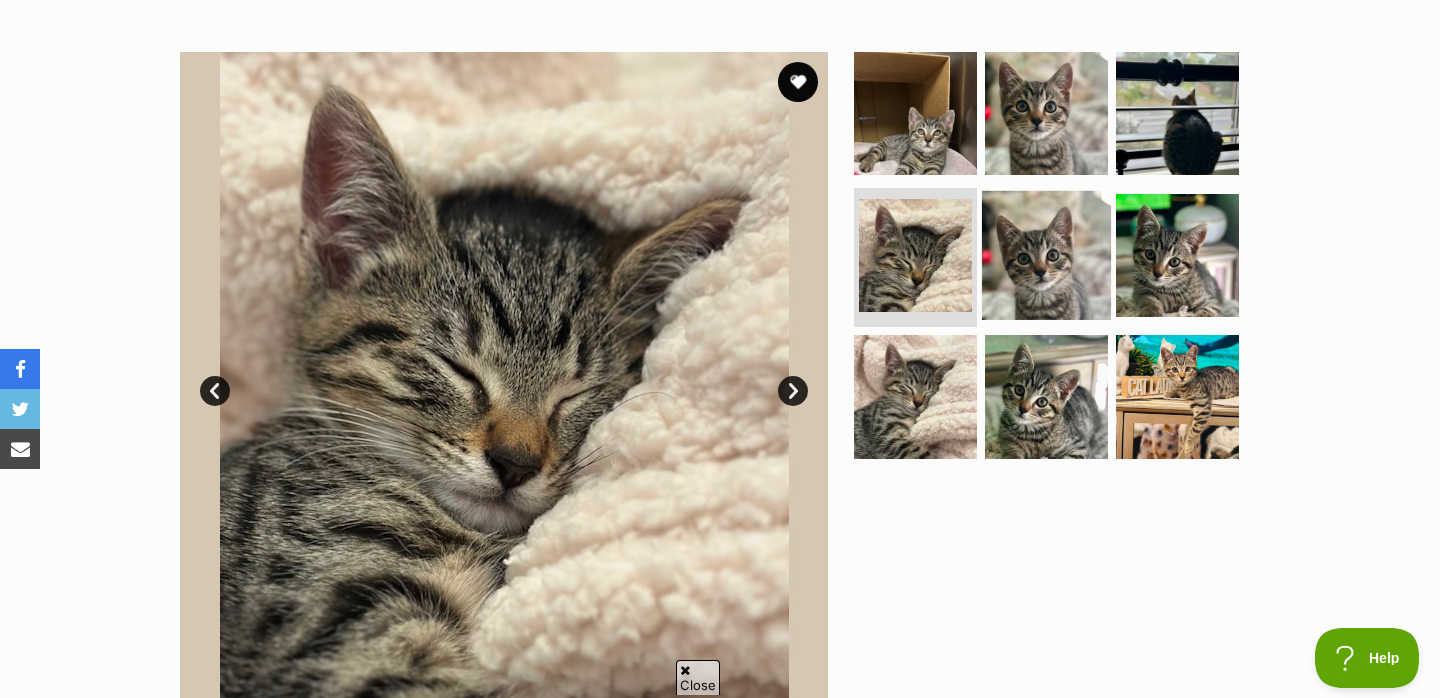 click at bounding box center (1046, 254) 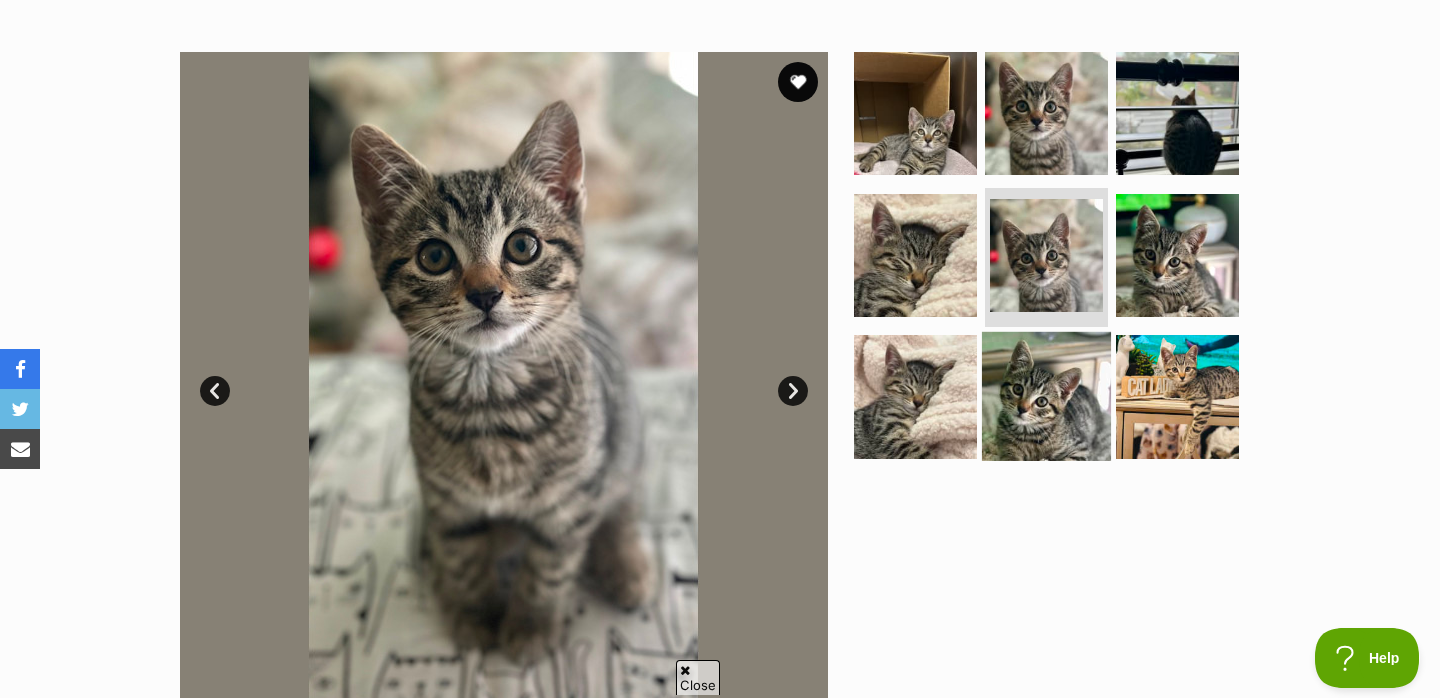 click at bounding box center (1046, 396) 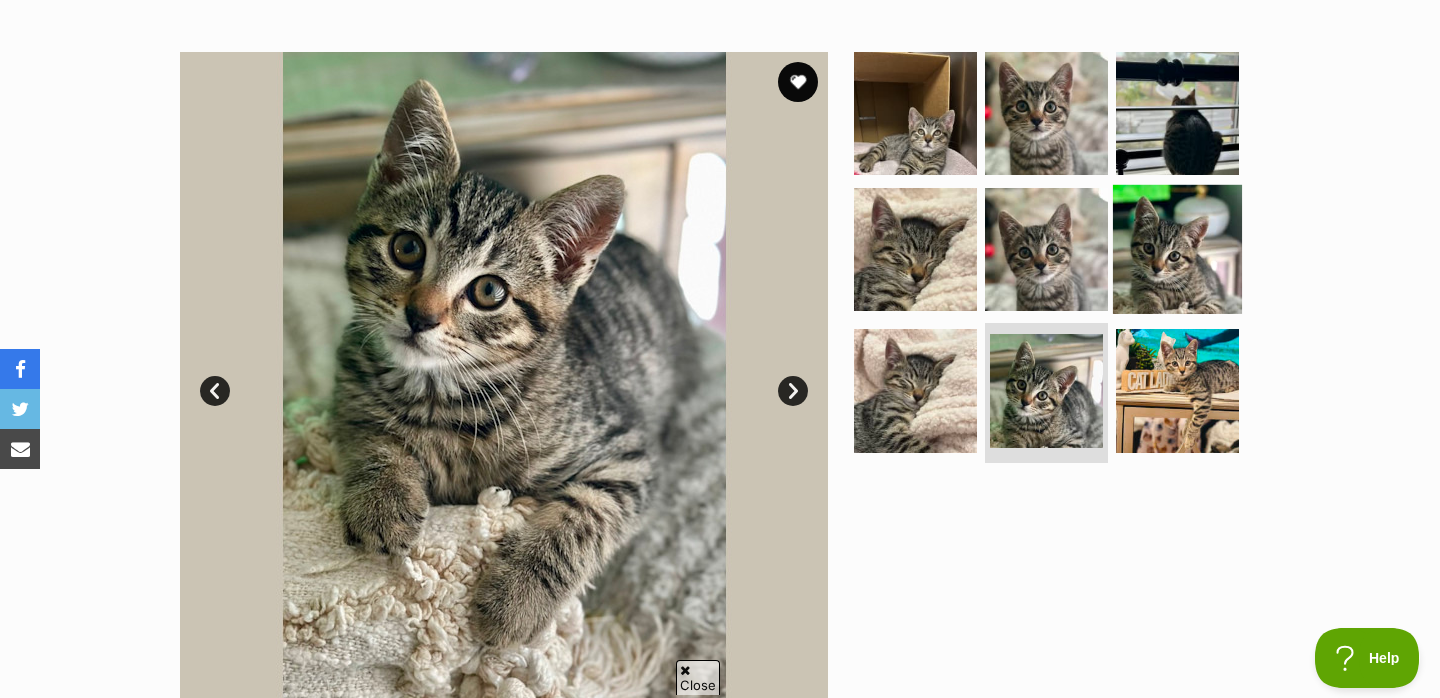 click at bounding box center (1177, 248) 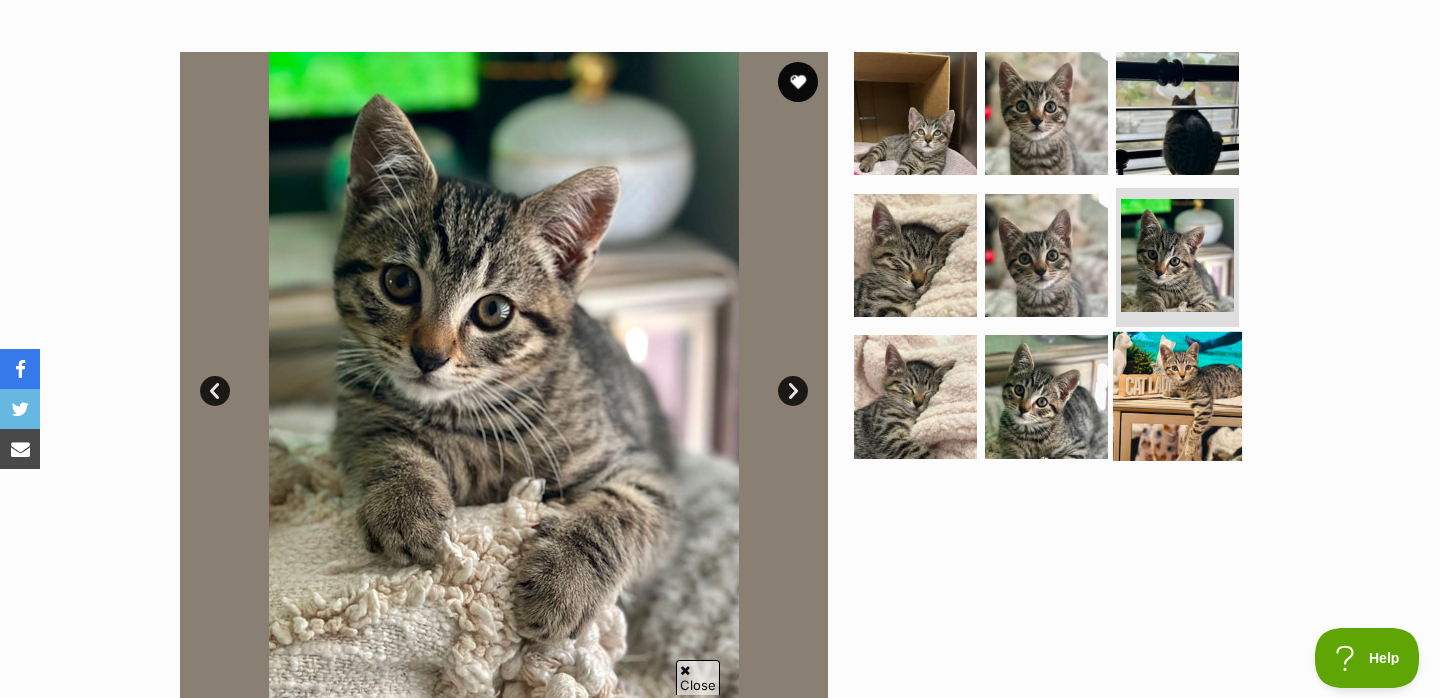 click at bounding box center (1177, 396) 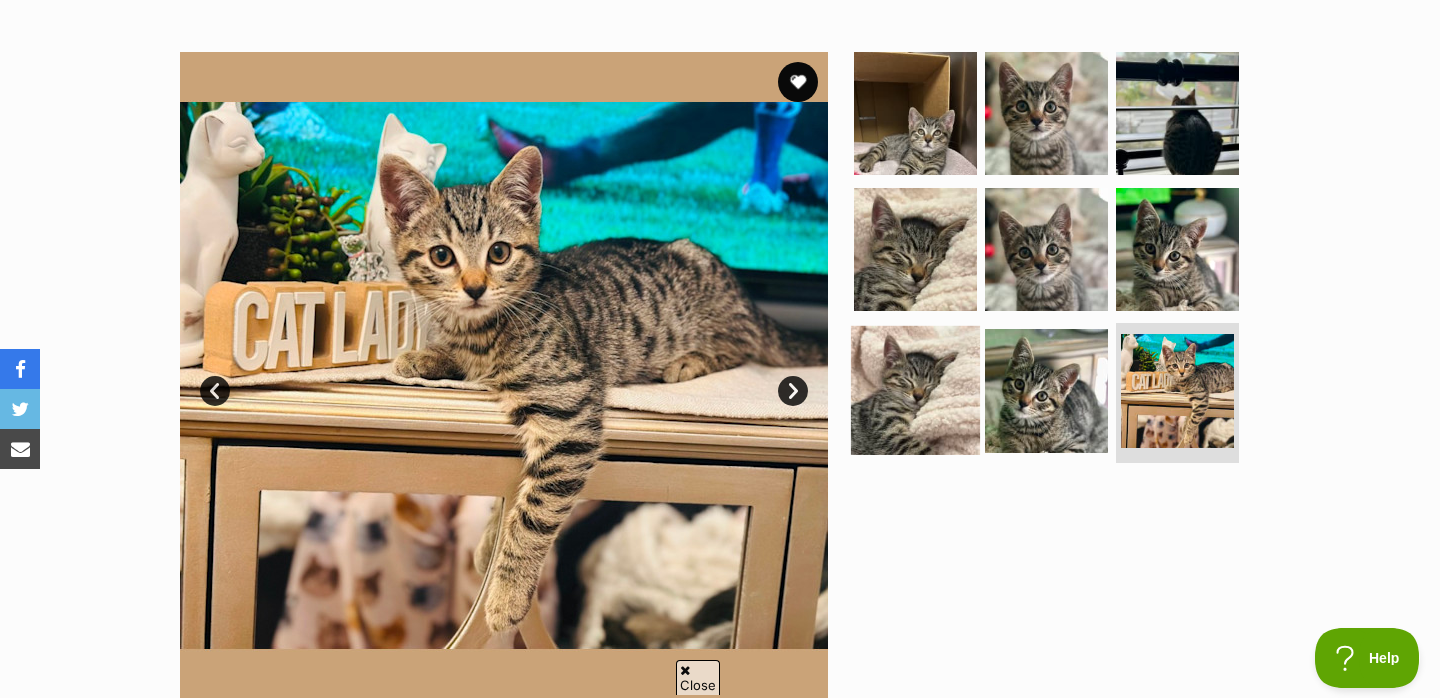 click at bounding box center [915, 390] 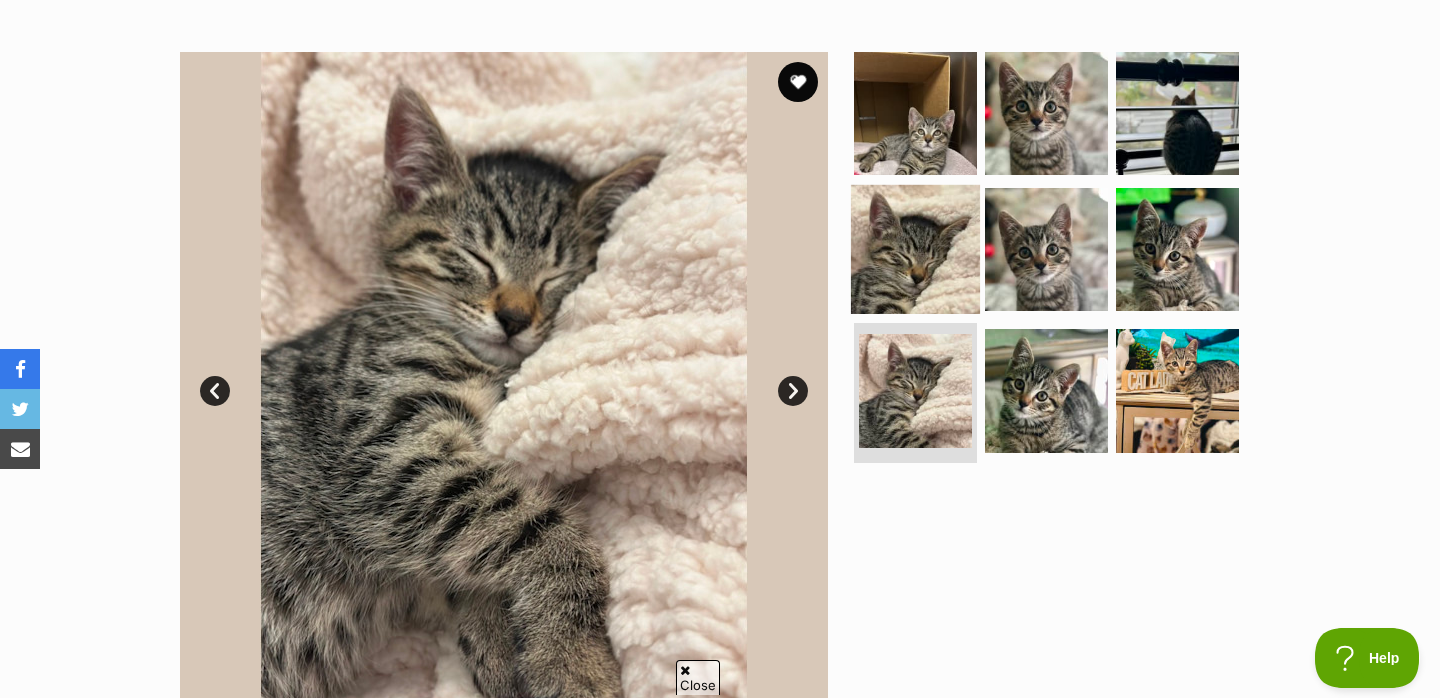 click at bounding box center (915, 248) 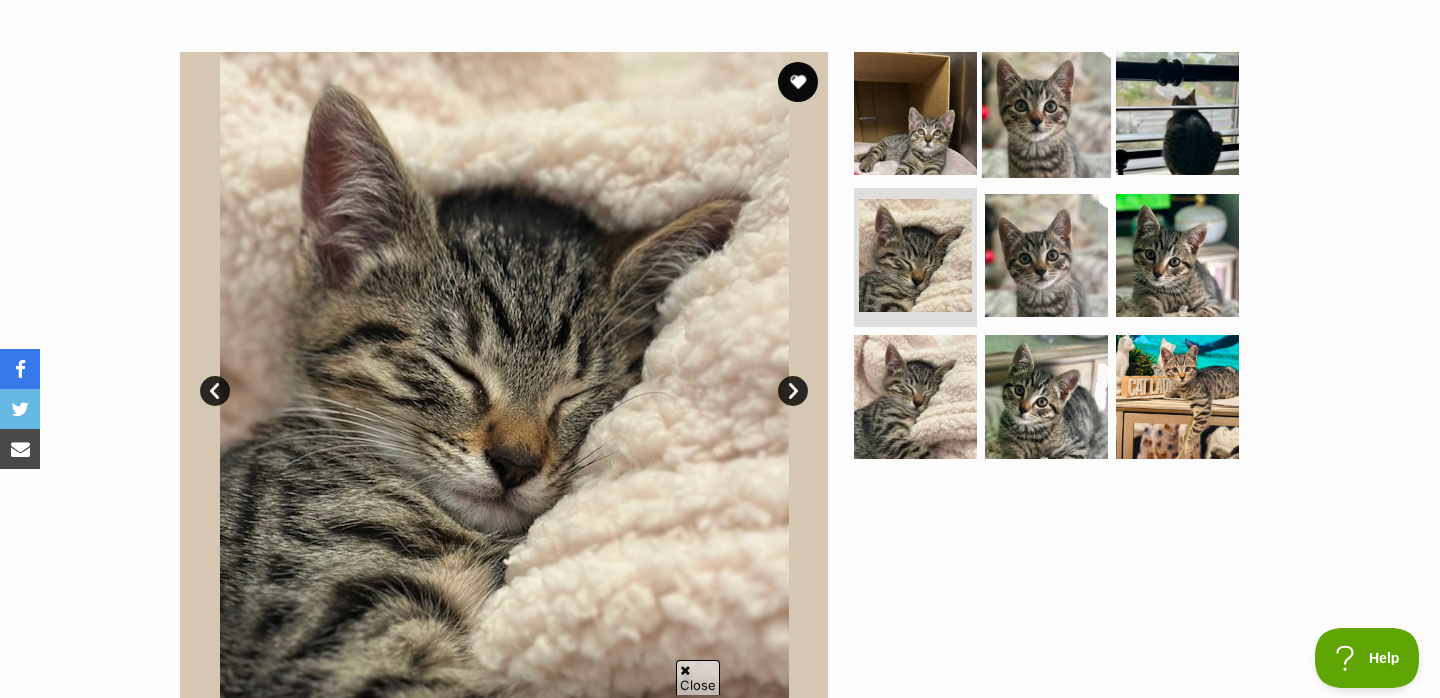 click at bounding box center (1046, 113) 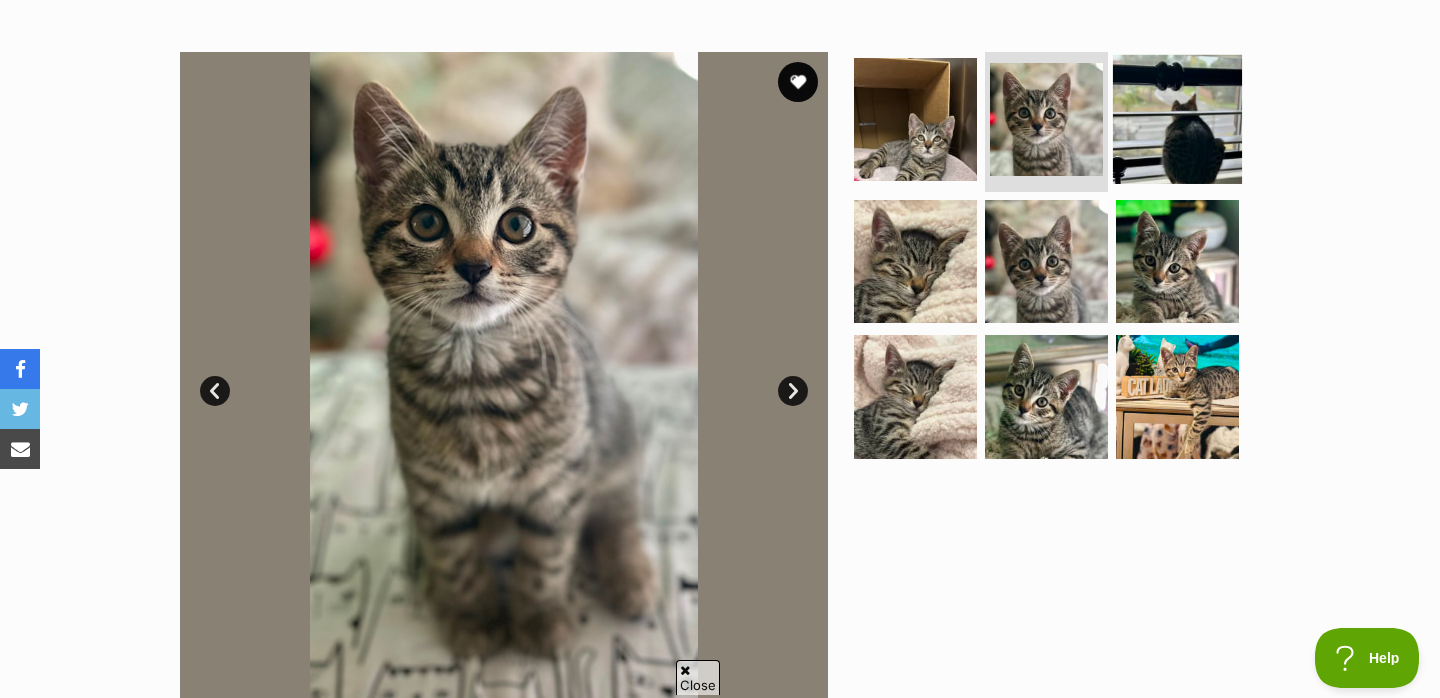 click at bounding box center (1177, 119) 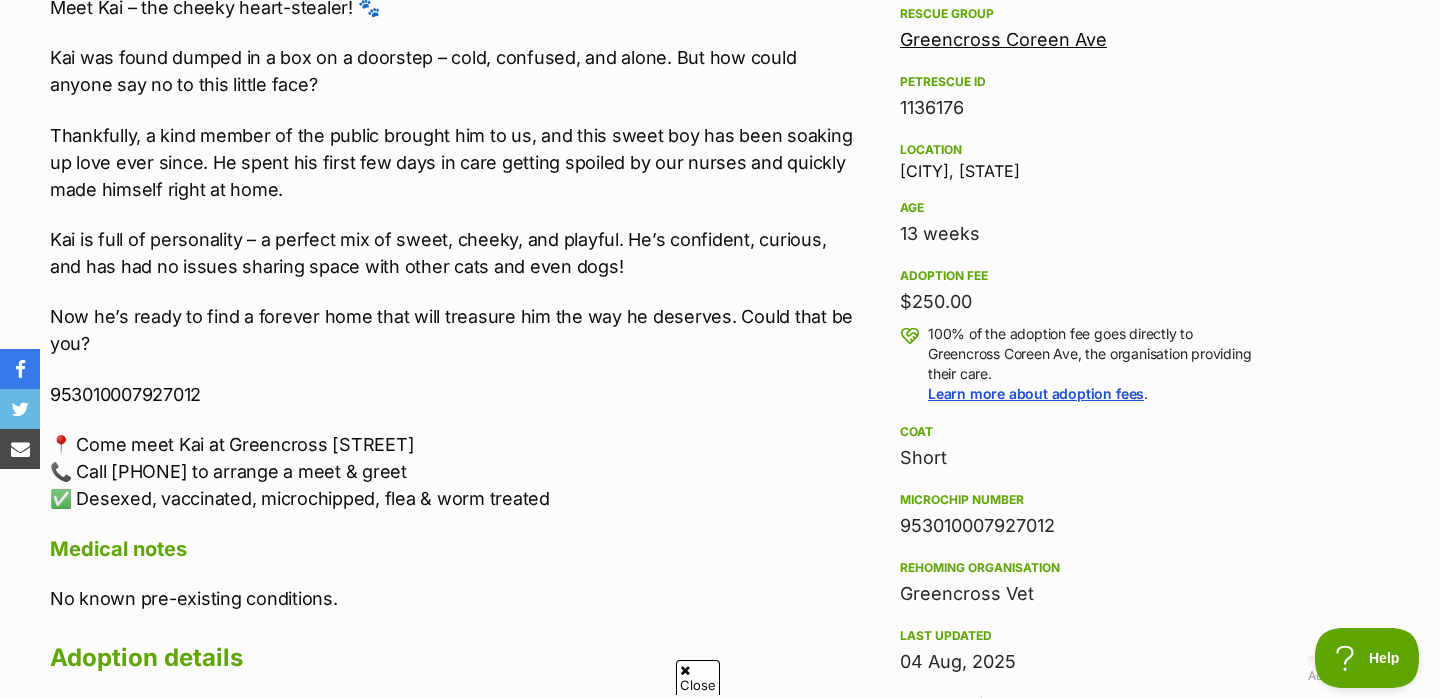 scroll, scrollTop: 1215, scrollLeft: 0, axis: vertical 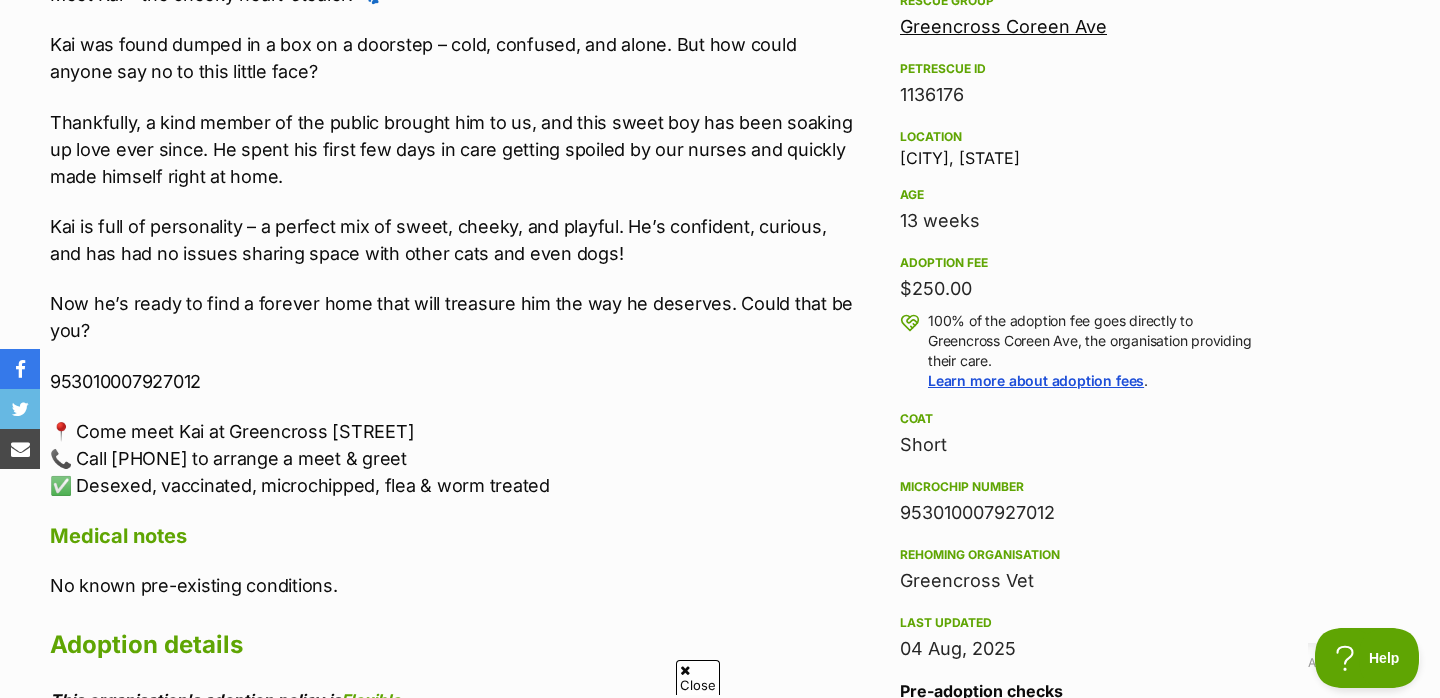 drag, startPoint x: 454, startPoint y: 426, endPoint x: 222, endPoint y: 431, distance: 232.05388 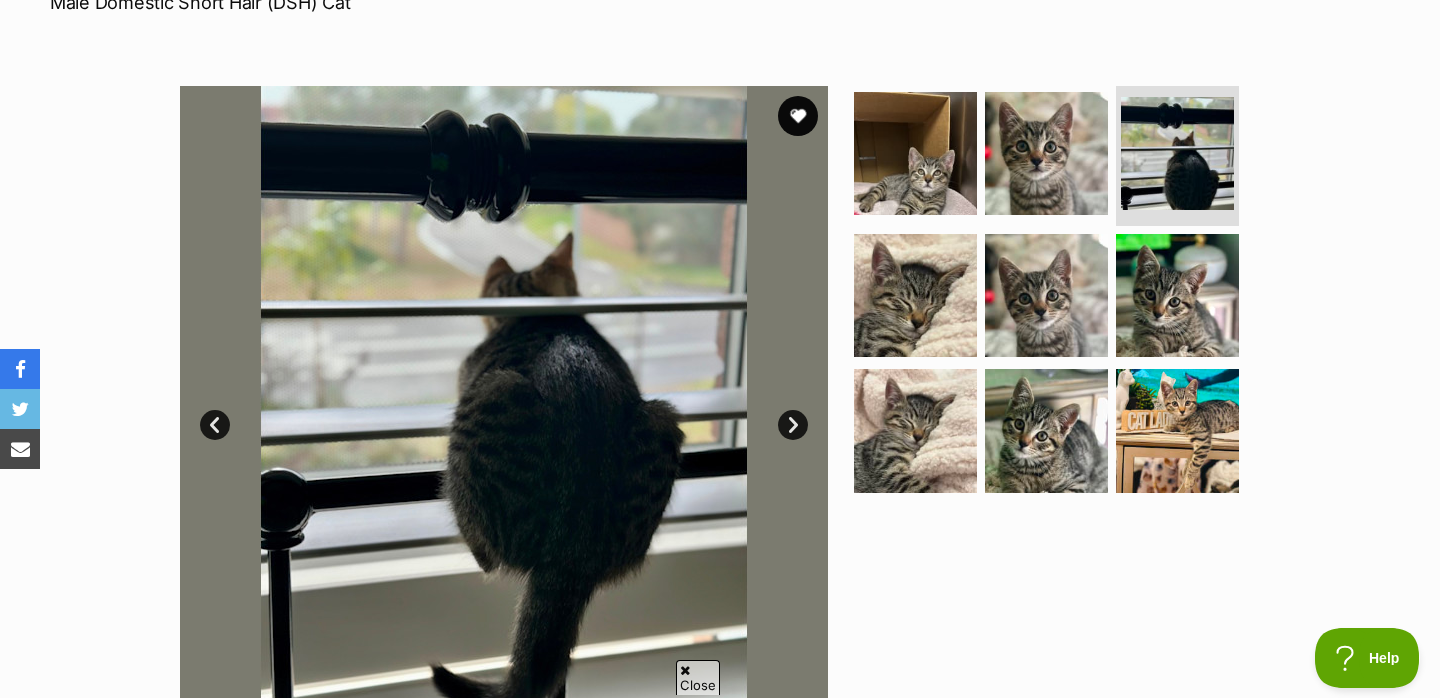 scroll, scrollTop: 417, scrollLeft: 0, axis: vertical 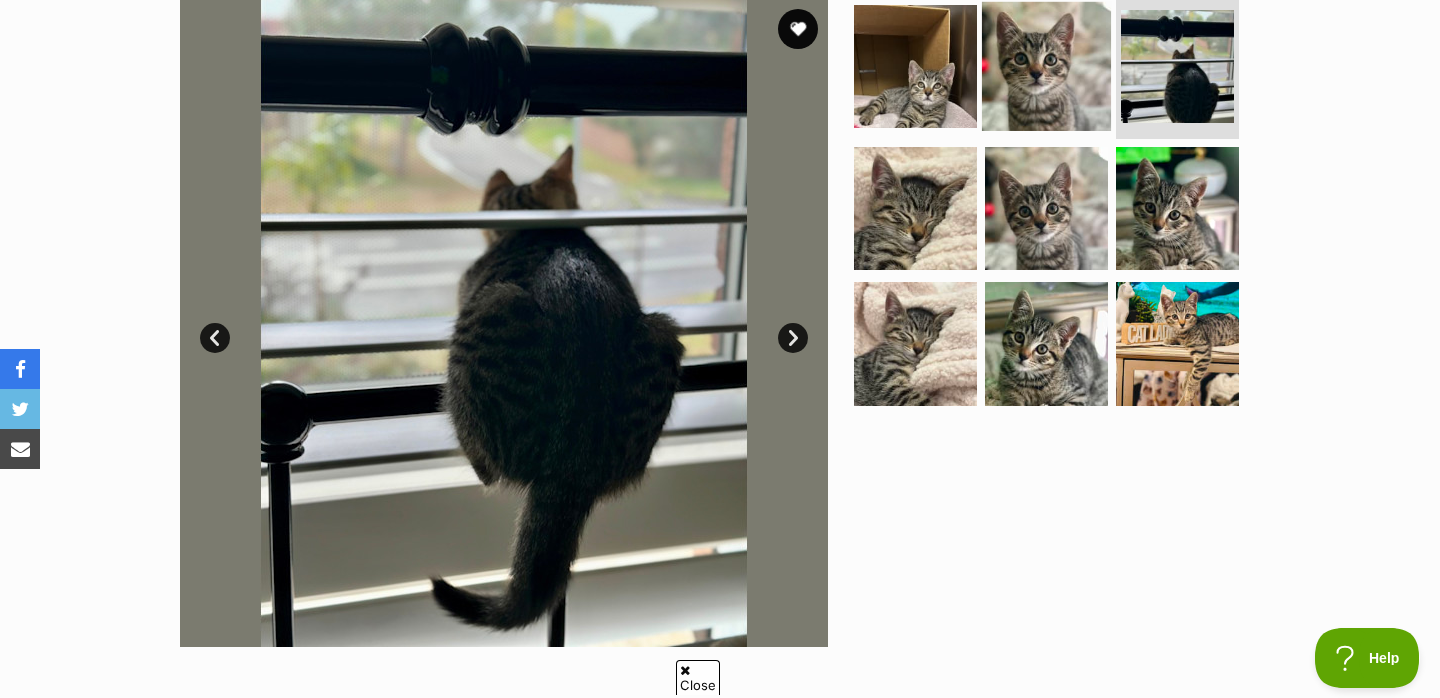 click at bounding box center [1046, 66] 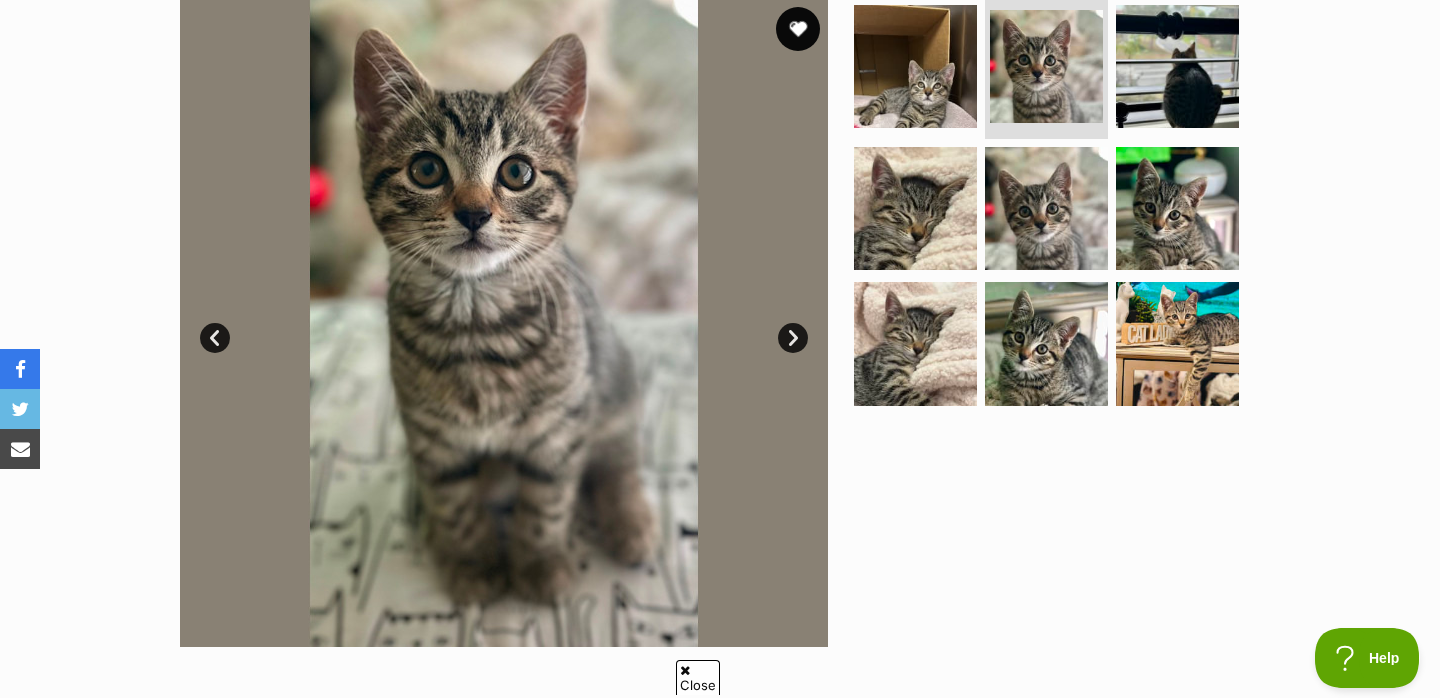 click at bounding box center (798, 29) 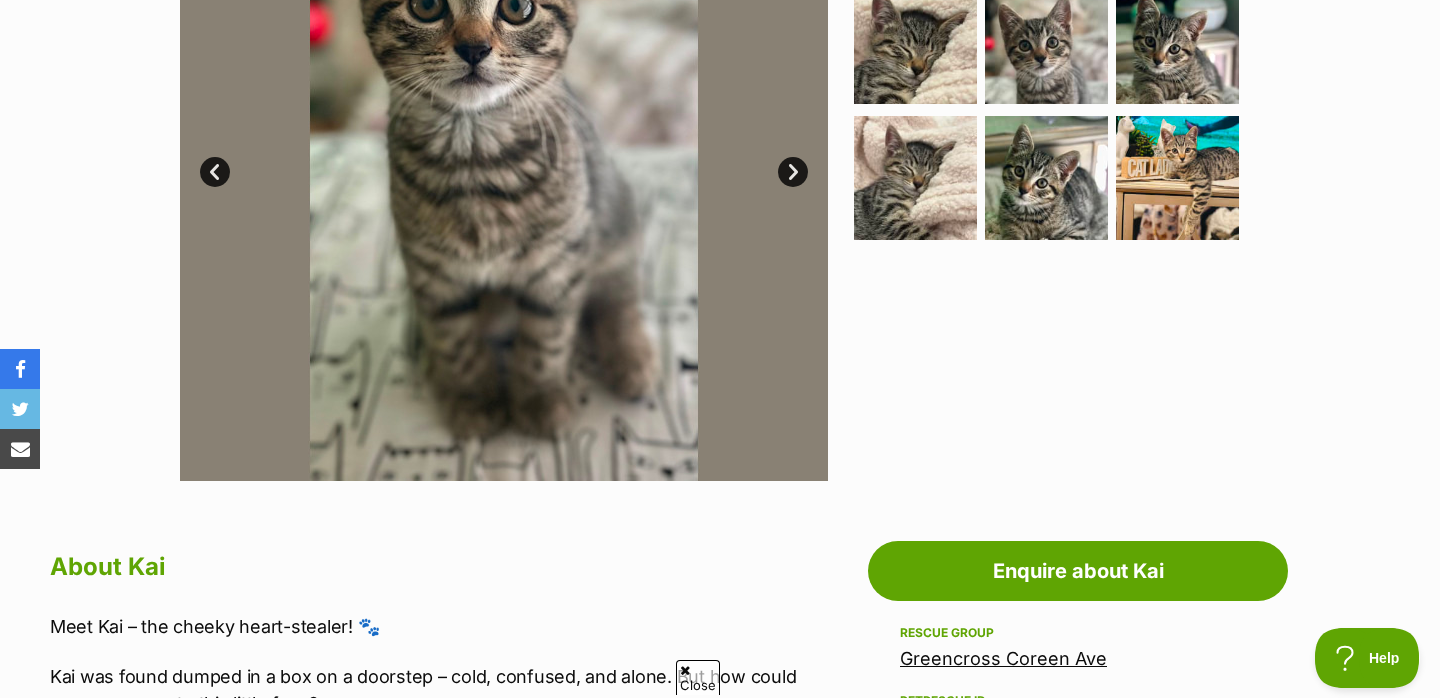 scroll, scrollTop: 828, scrollLeft: 0, axis: vertical 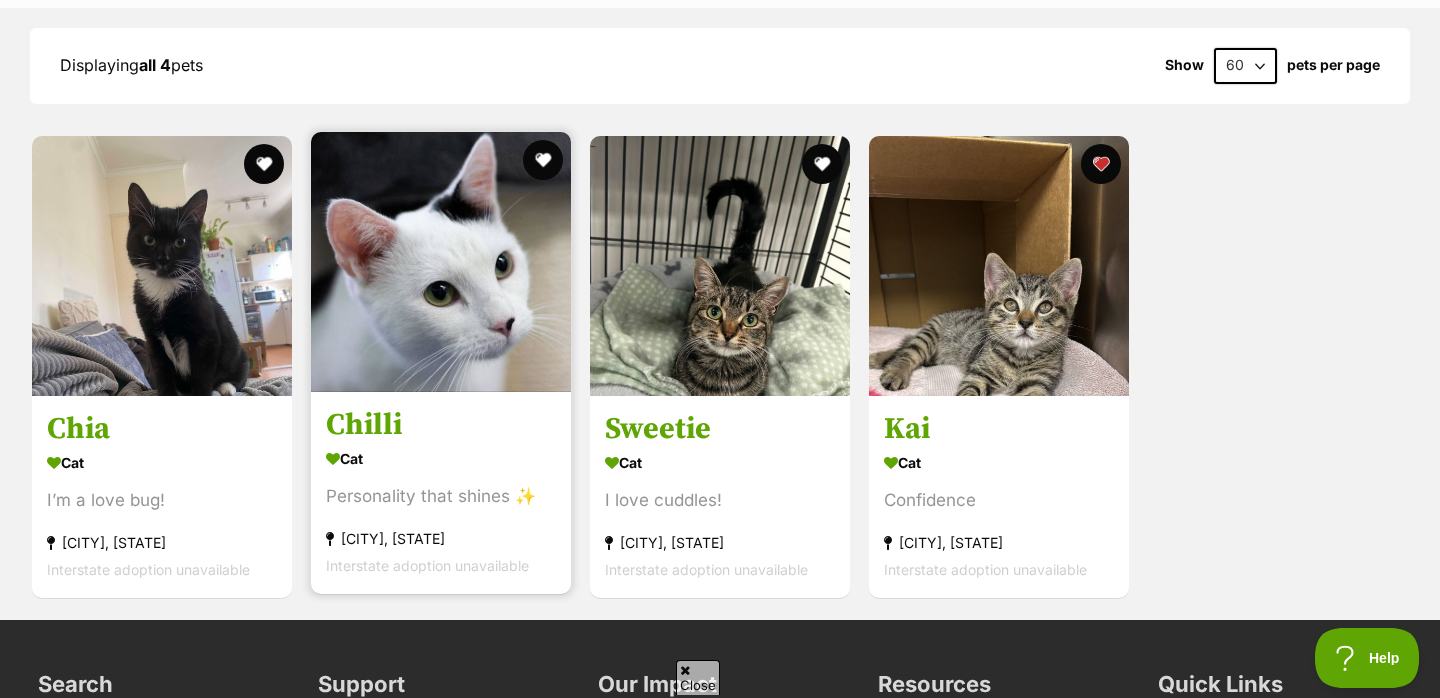 click at bounding box center (441, 262) 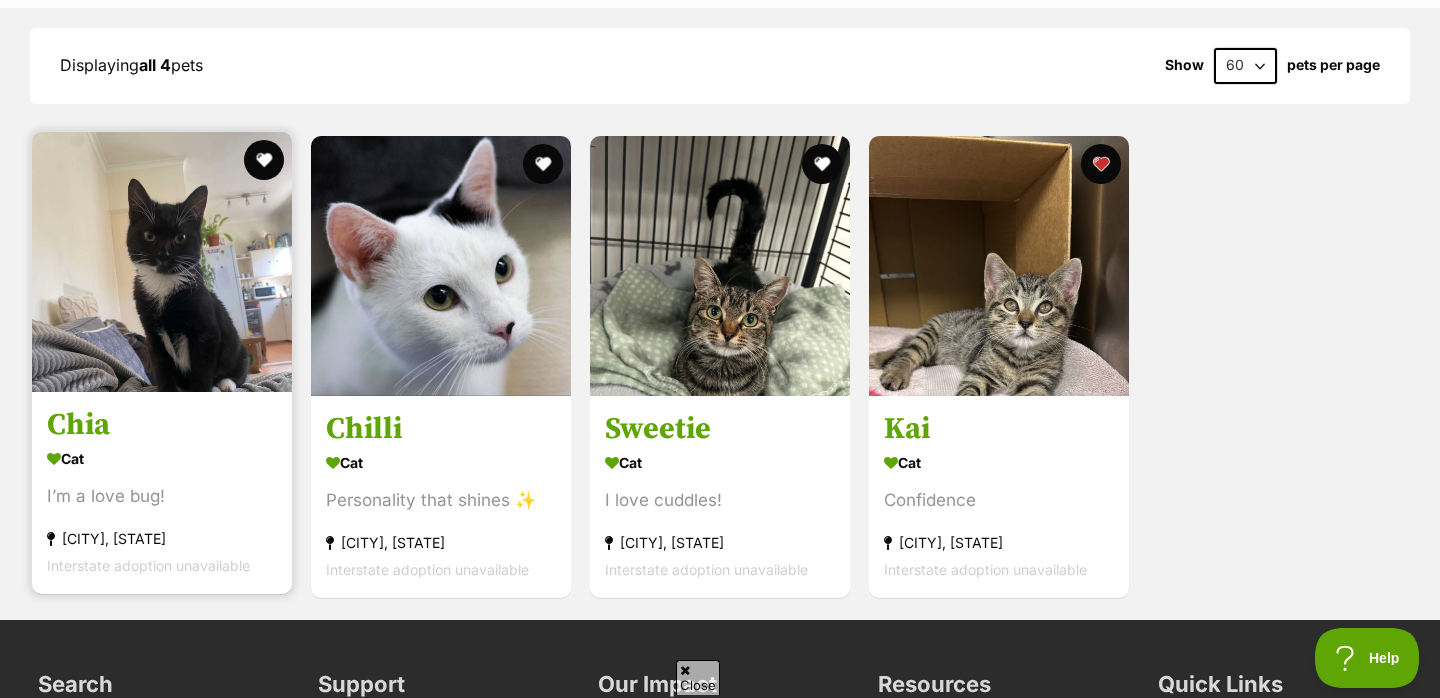 click at bounding box center [162, 262] 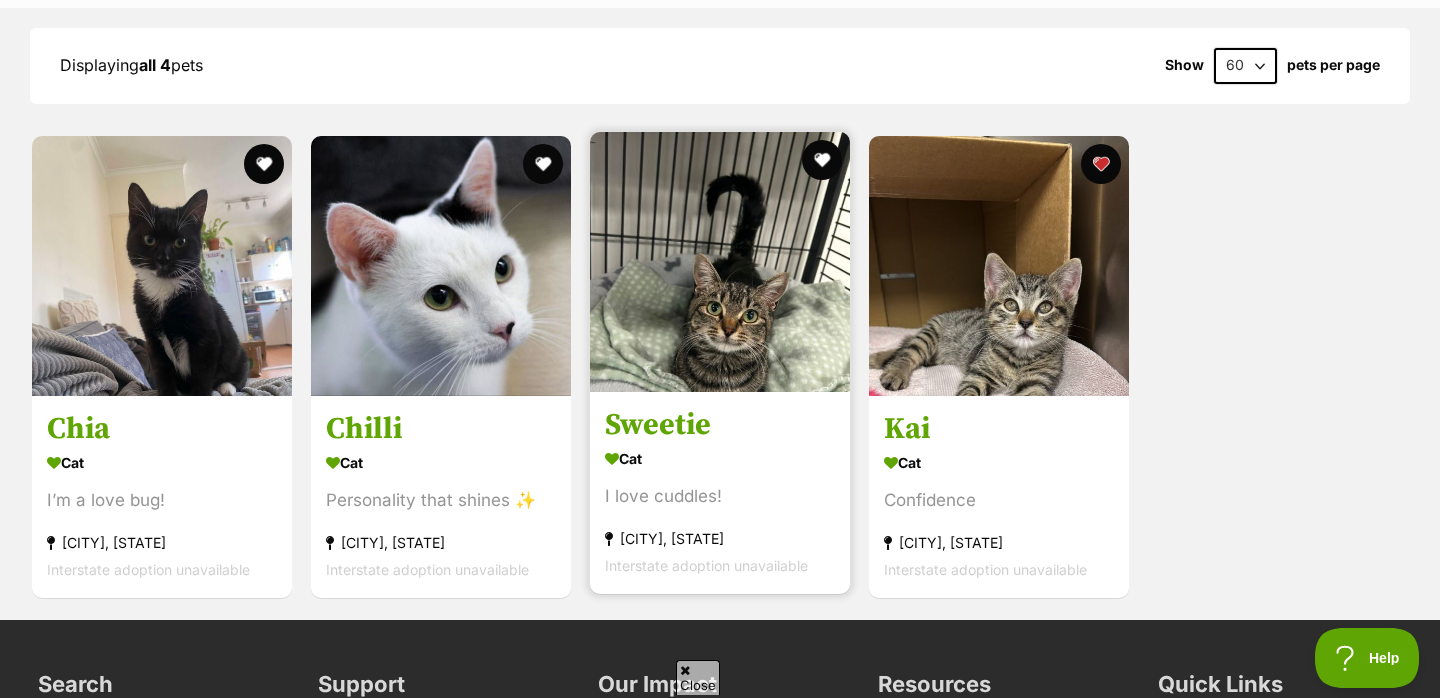 click at bounding box center (720, 262) 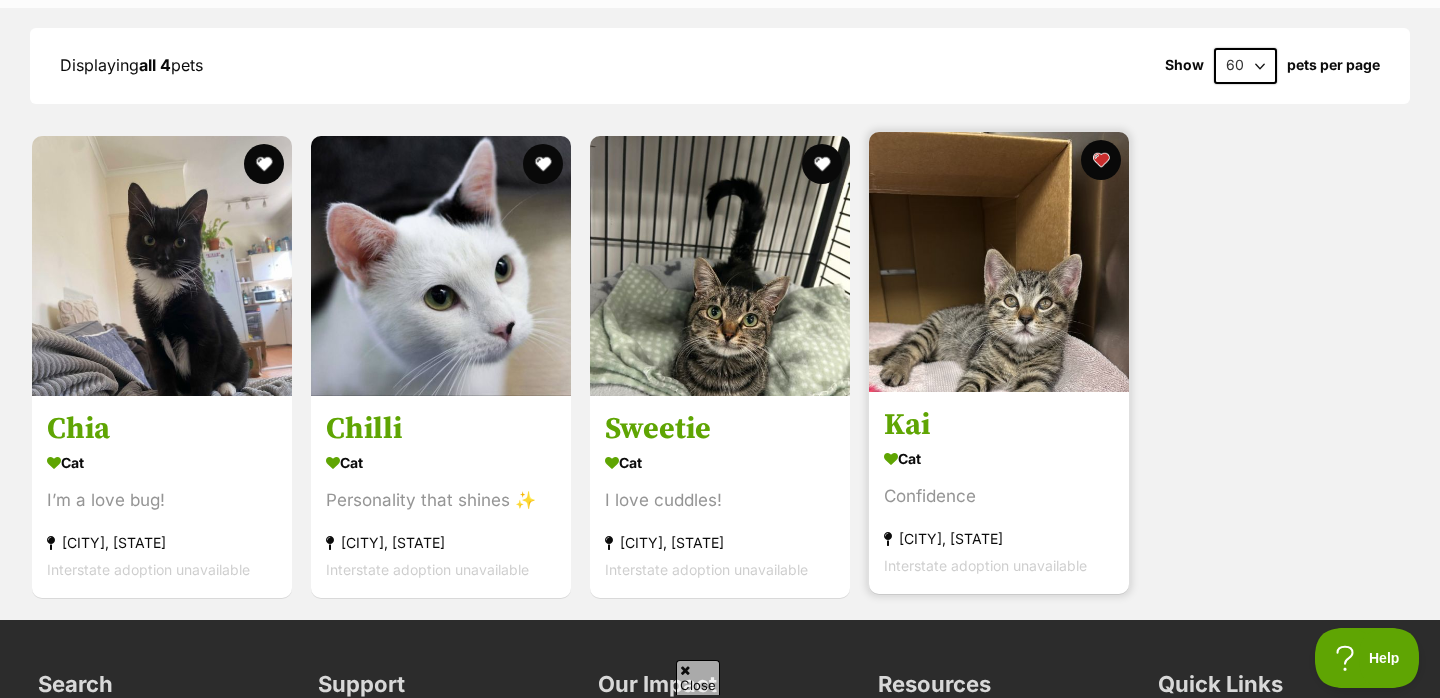 click at bounding box center (999, 262) 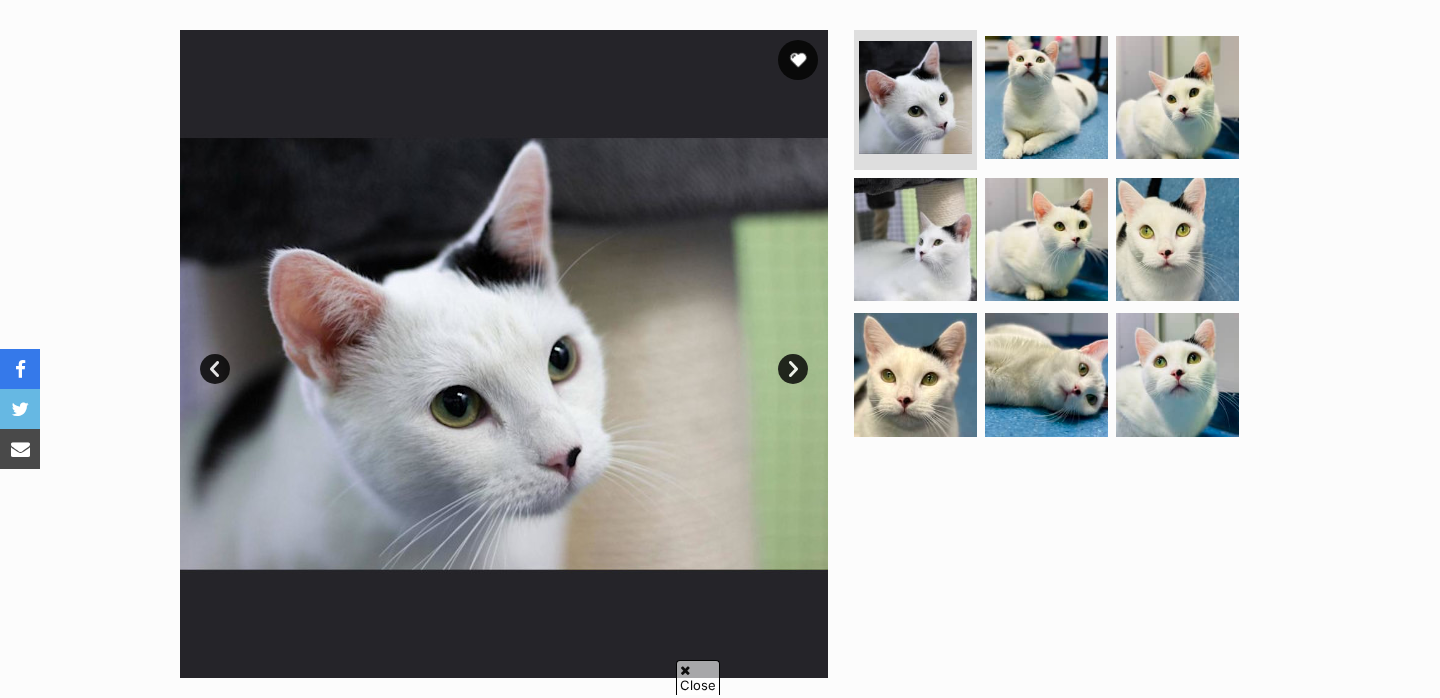 scroll, scrollTop: 956, scrollLeft: 0, axis: vertical 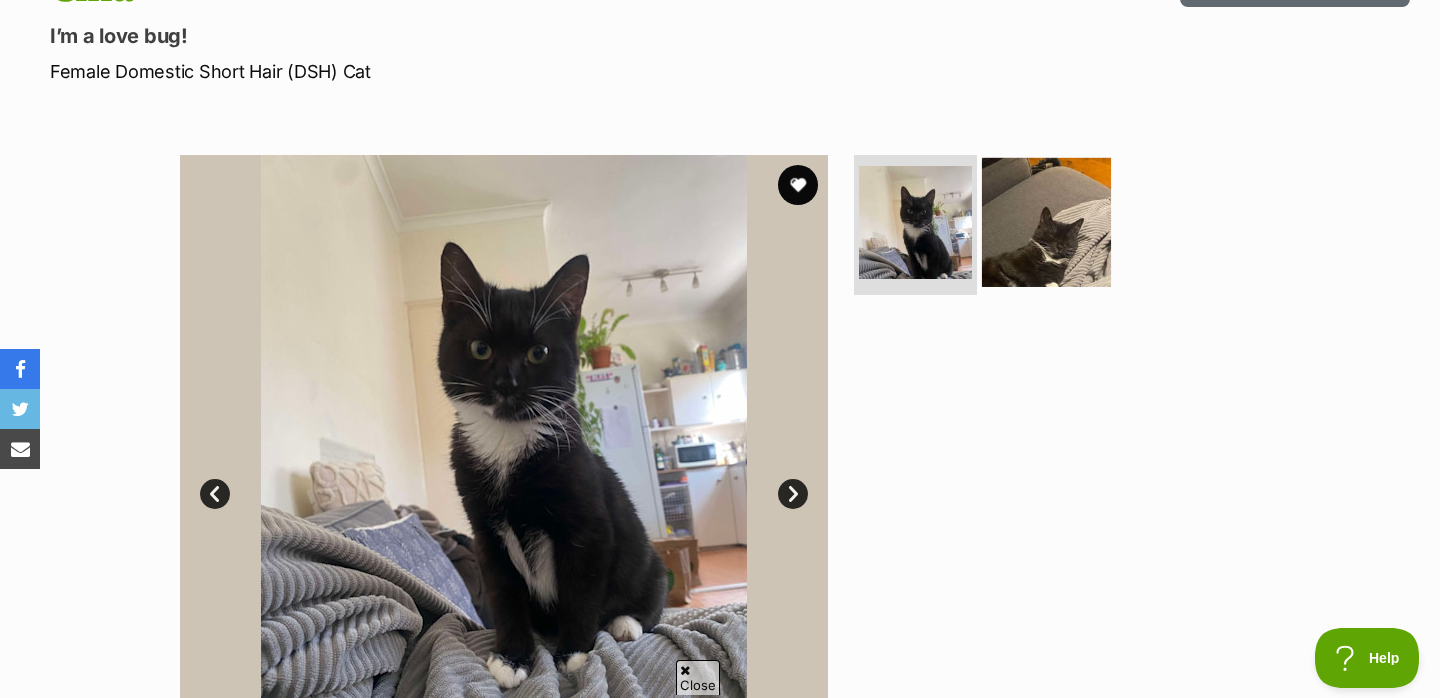 click at bounding box center (1046, 222) 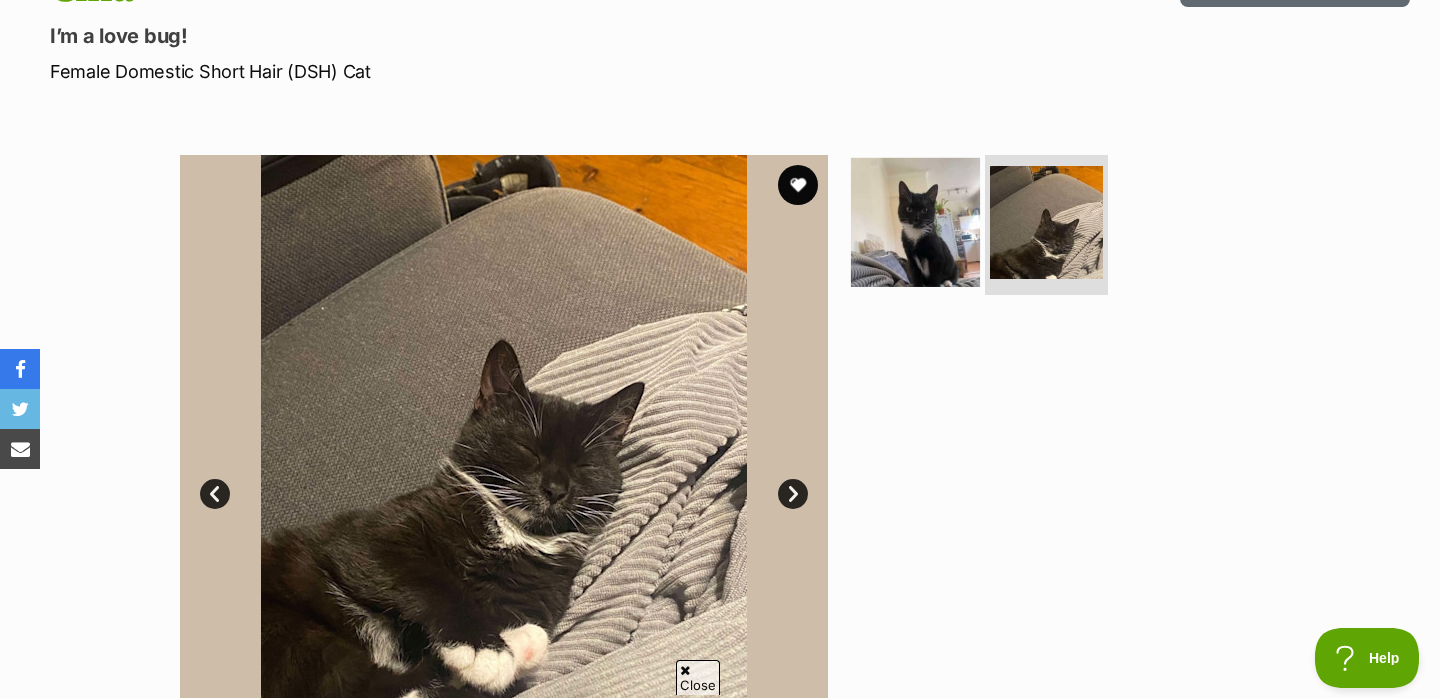 click at bounding box center (915, 222) 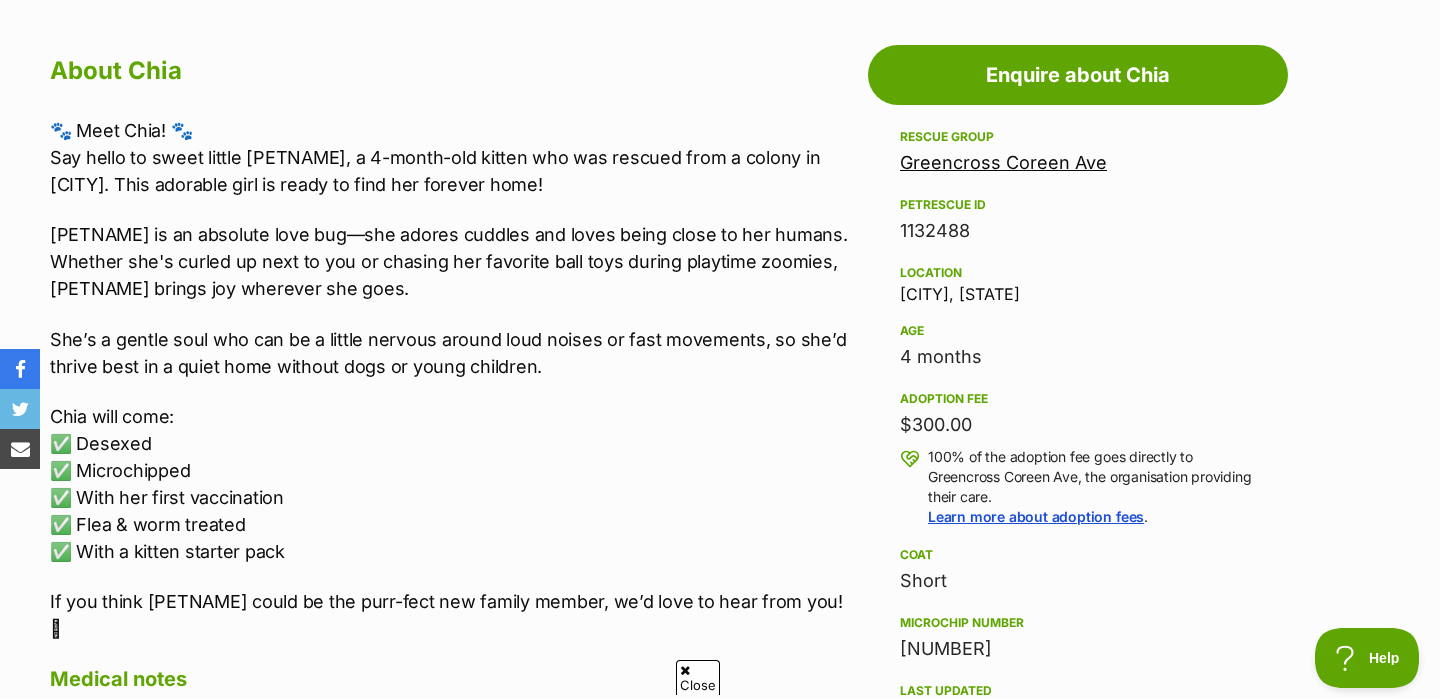 scroll, scrollTop: 1477, scrollLeft: 0, axis: vertical 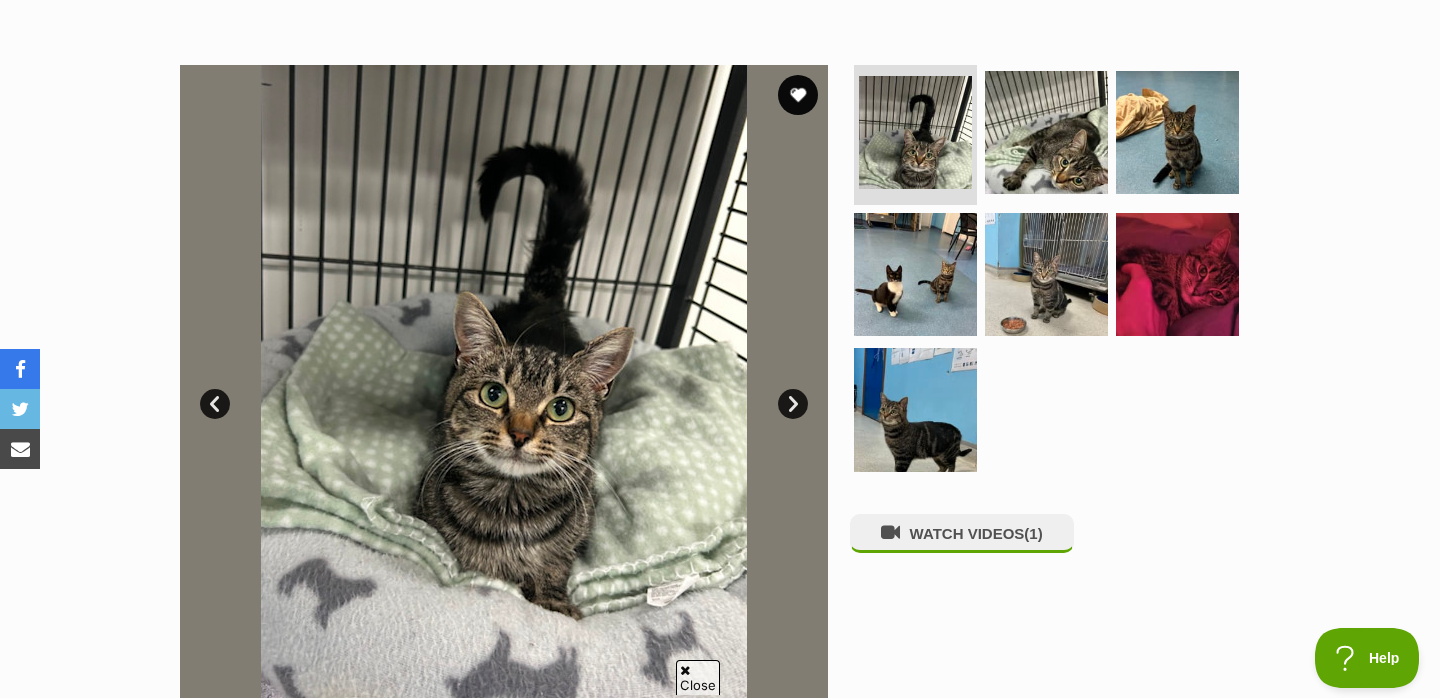 click at bounding box center [1055, 274] 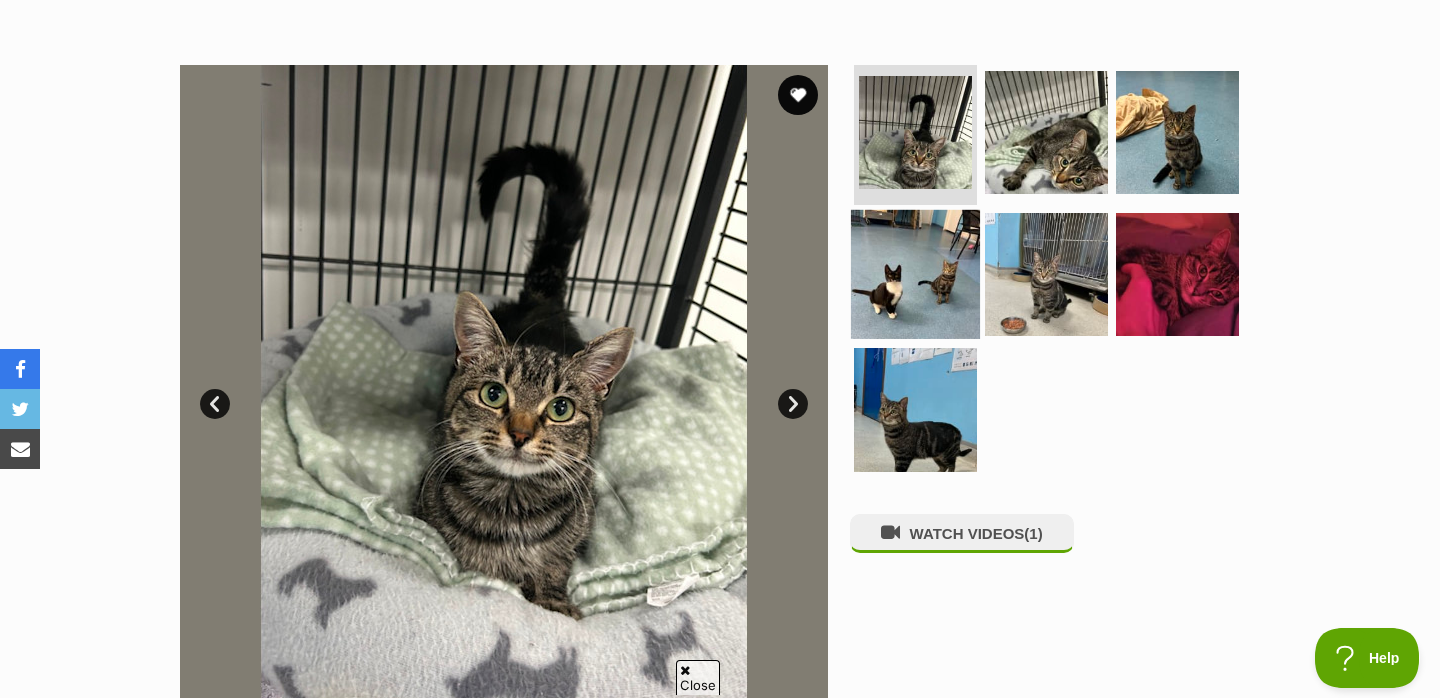 click at bounding box center [915, 273] 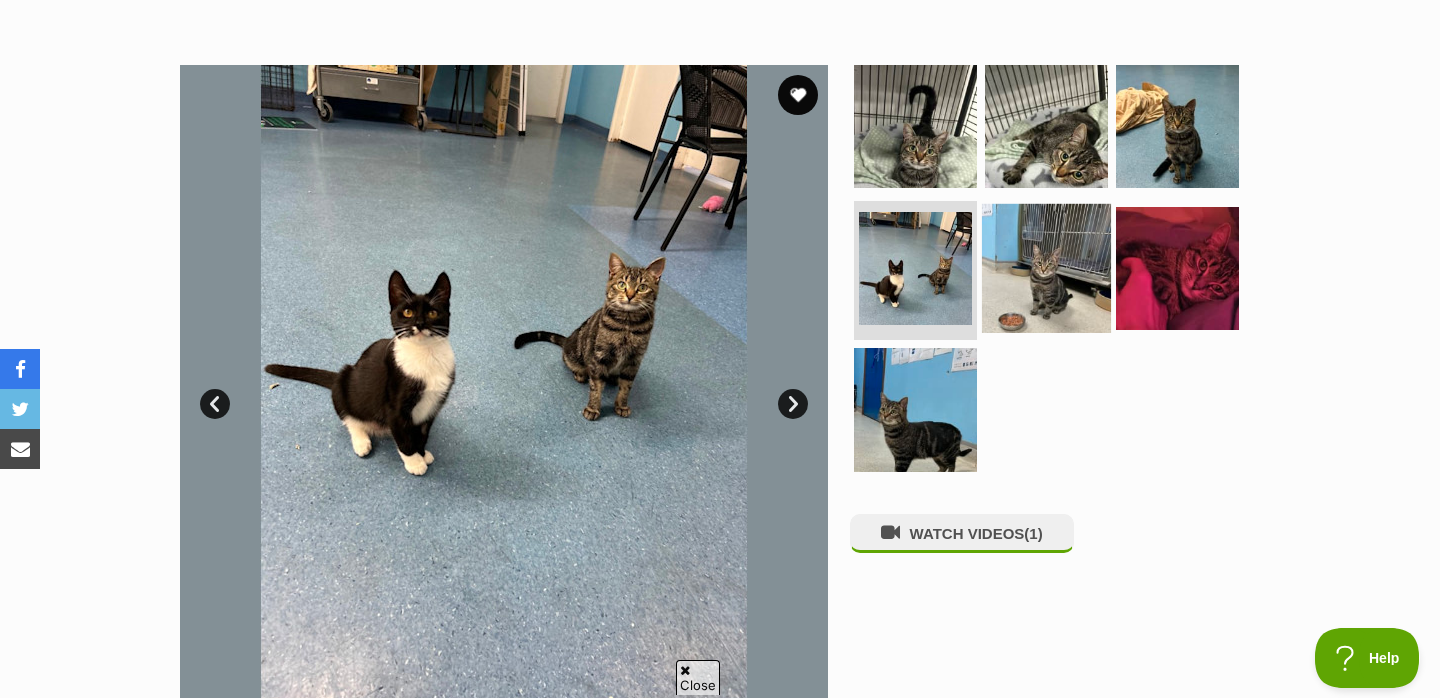 click at bounding box center (1046, 267) 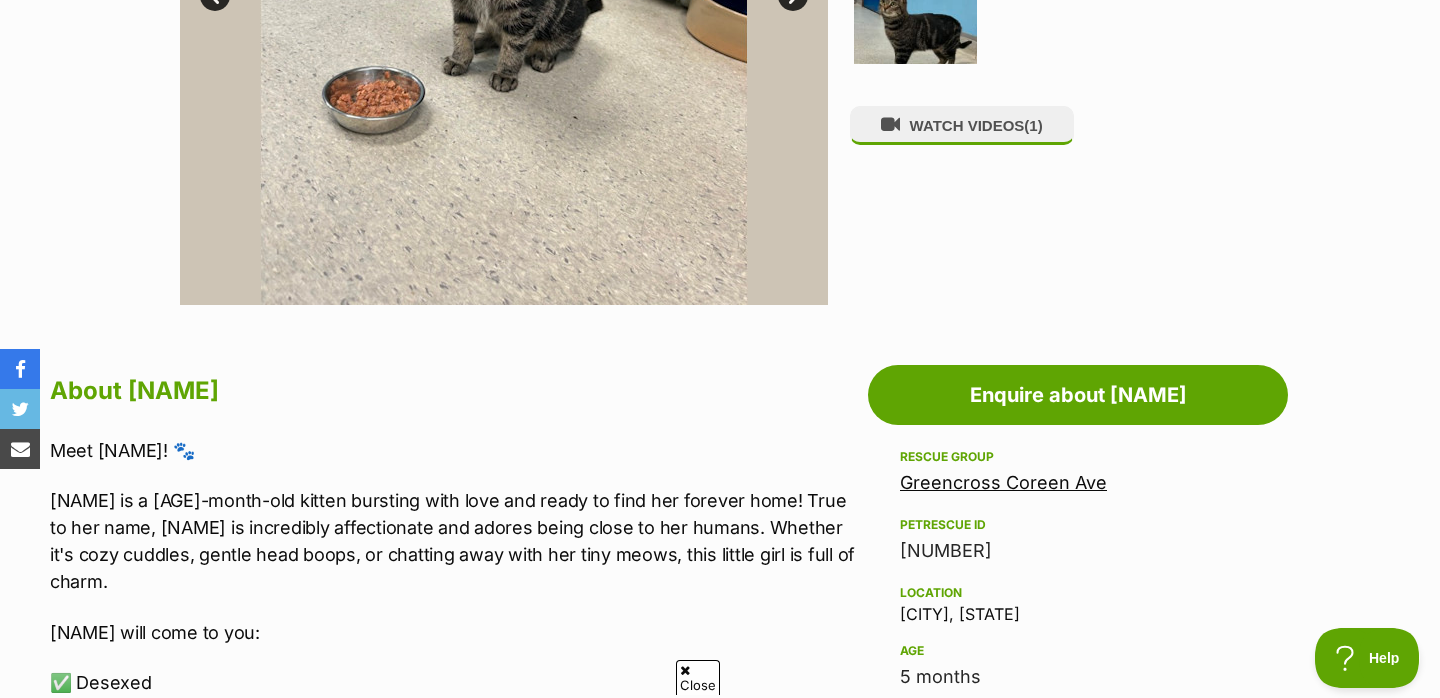 scroll, scrollTop: 1133, scrollLeft: 0, axis: vertical 